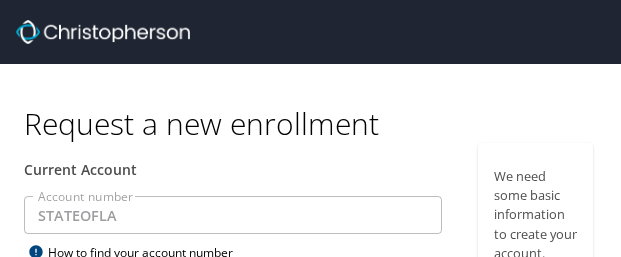 select on "US" 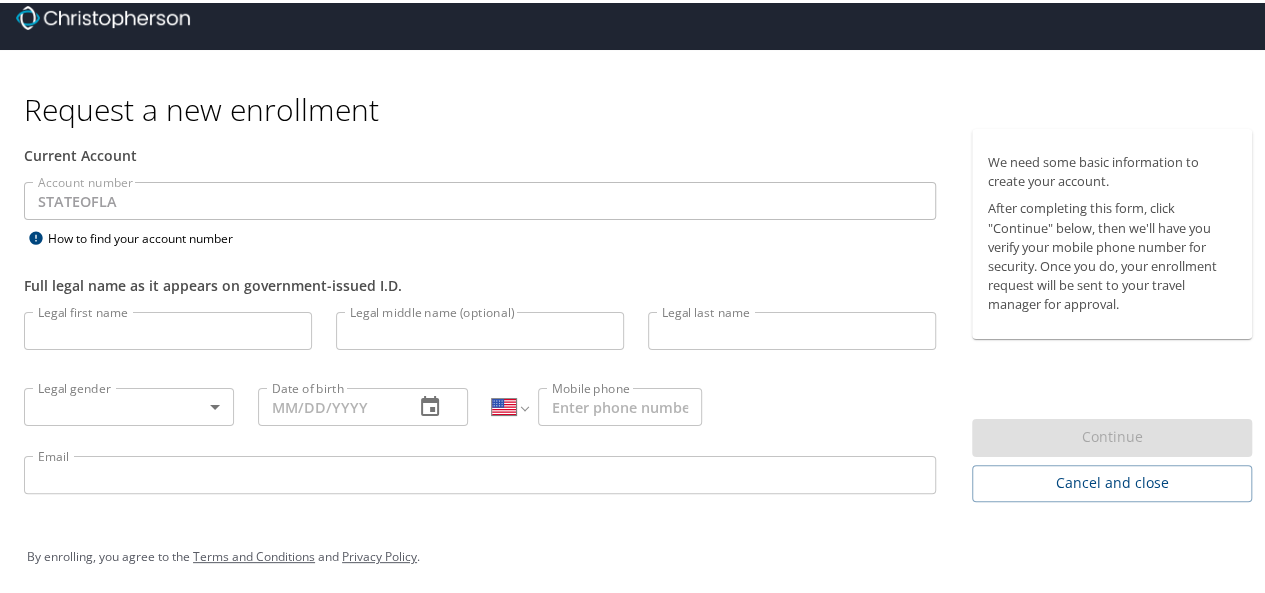 scroll, scrollTop: 22, scrollLeft: 0, axis: vertical 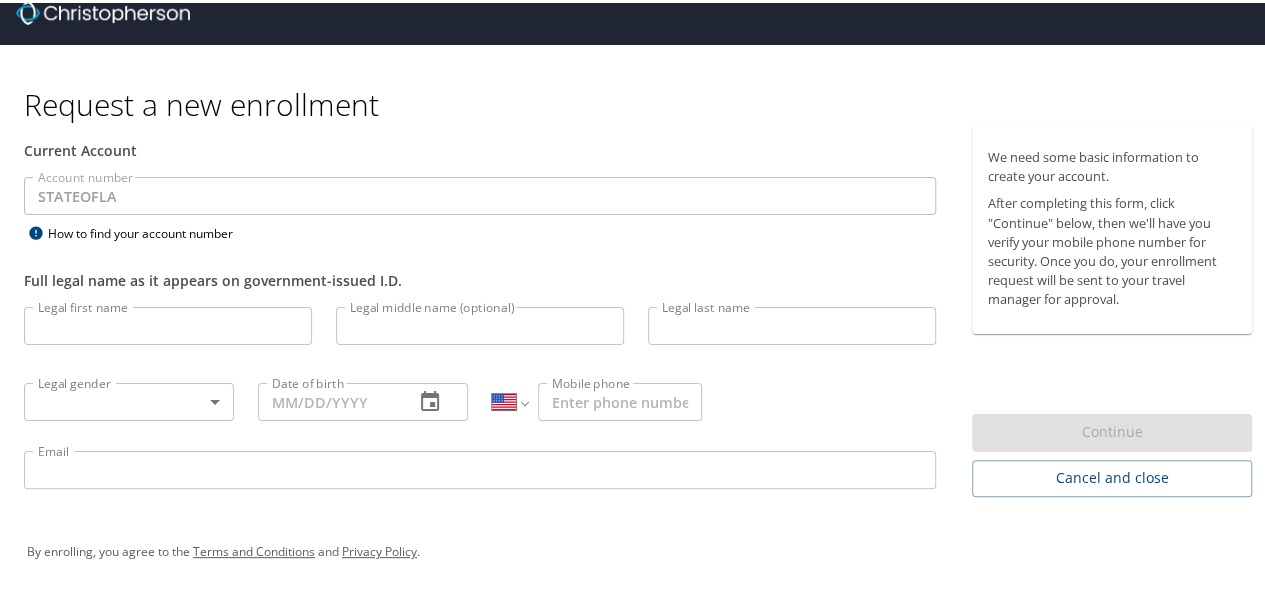 click on "Legal first name" at bounding box center [168, 323] 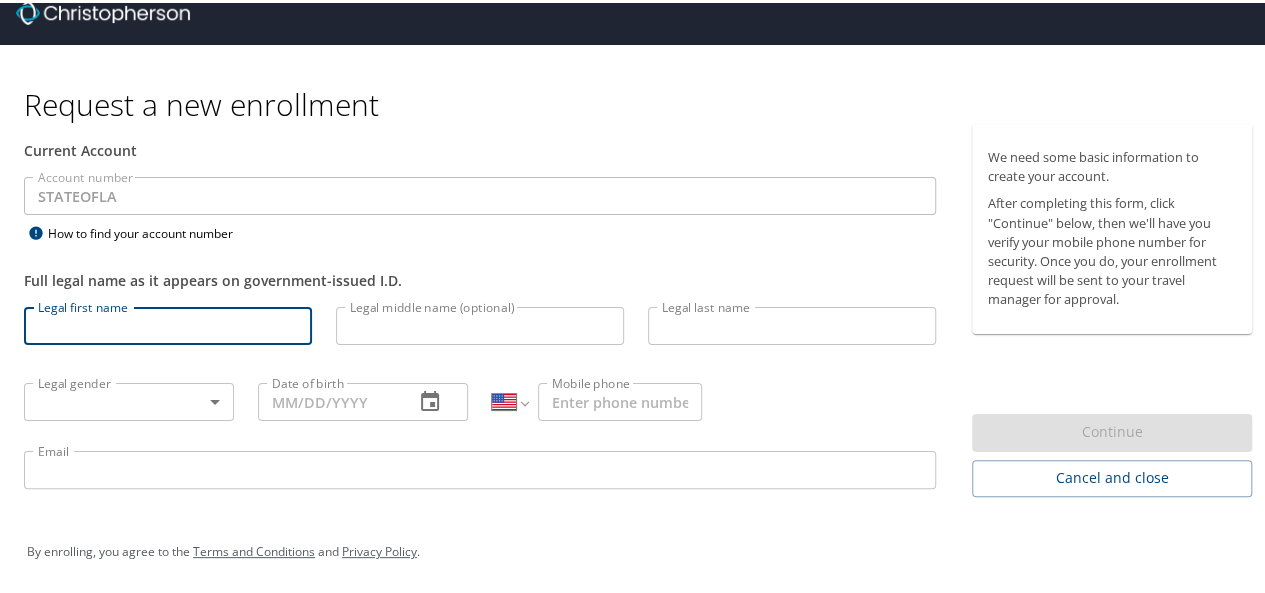 type on "Shantel" 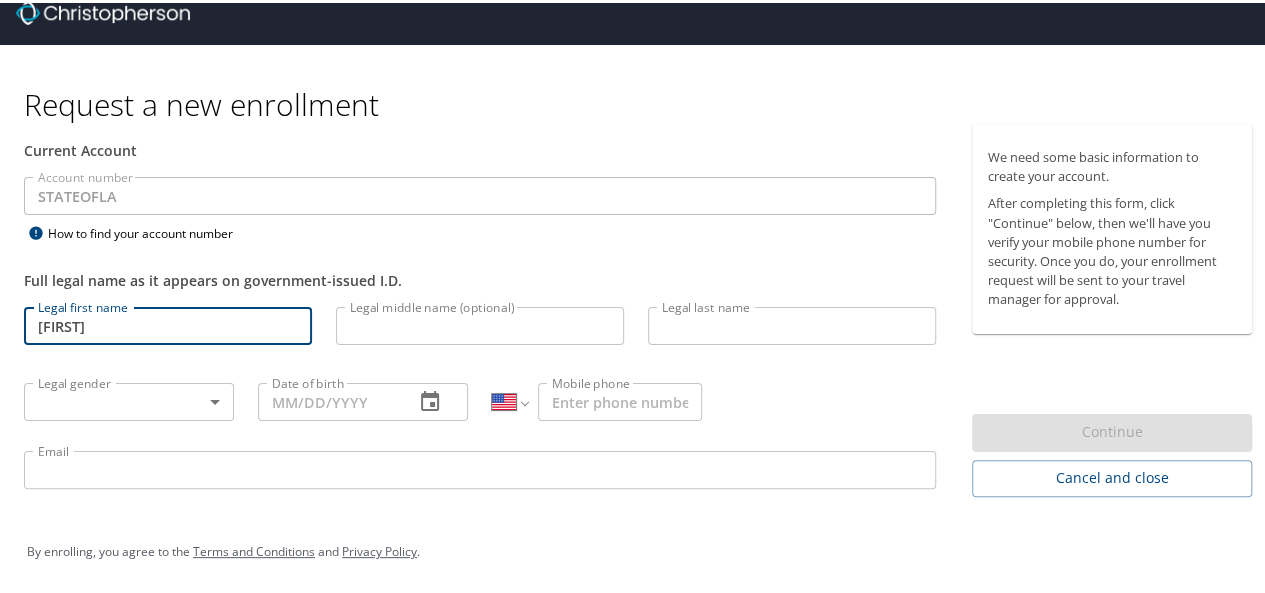 click on "Legal last name" at bounding box center [792, 323] 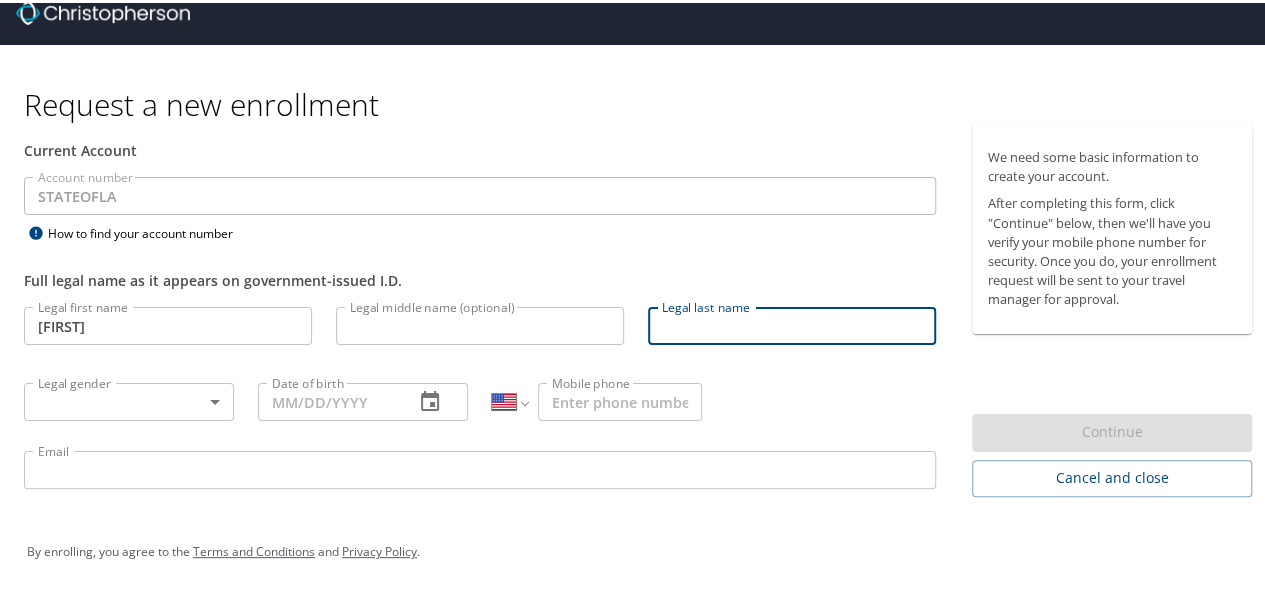 type on "Jackson" 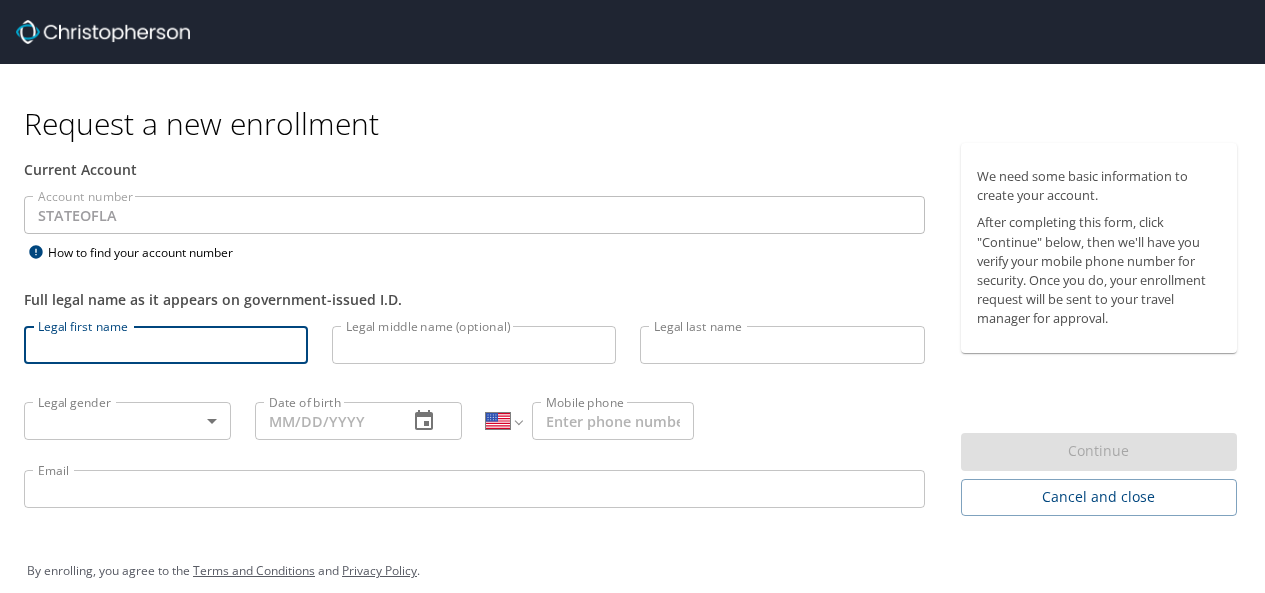 select on "US" 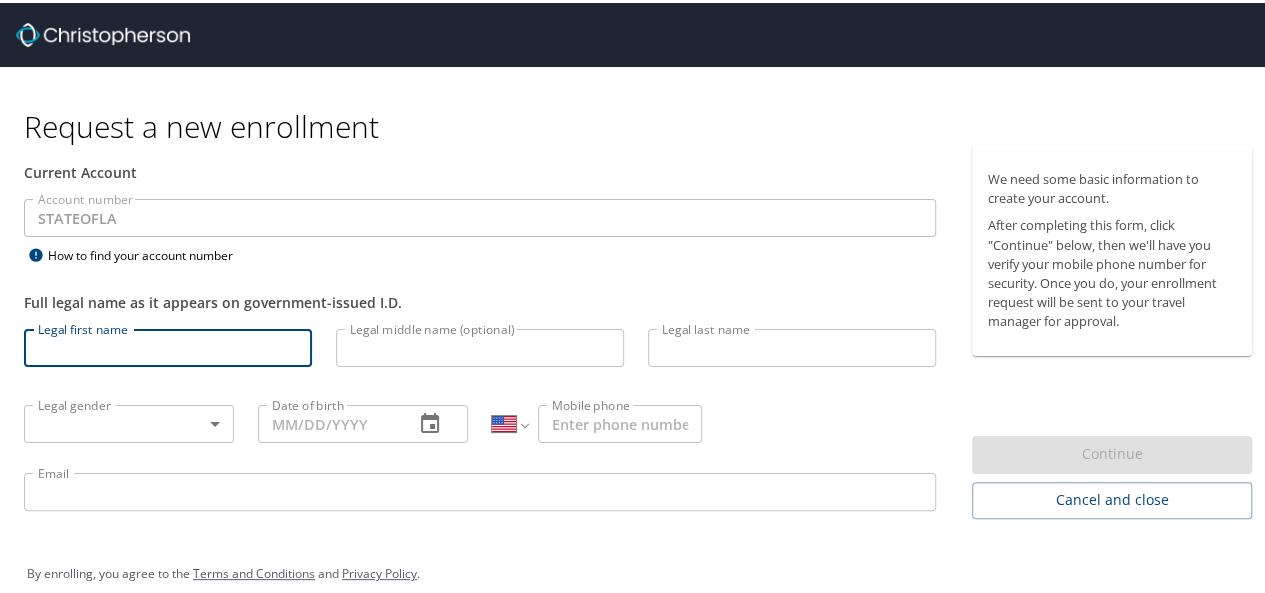 type on "[FIRST]" 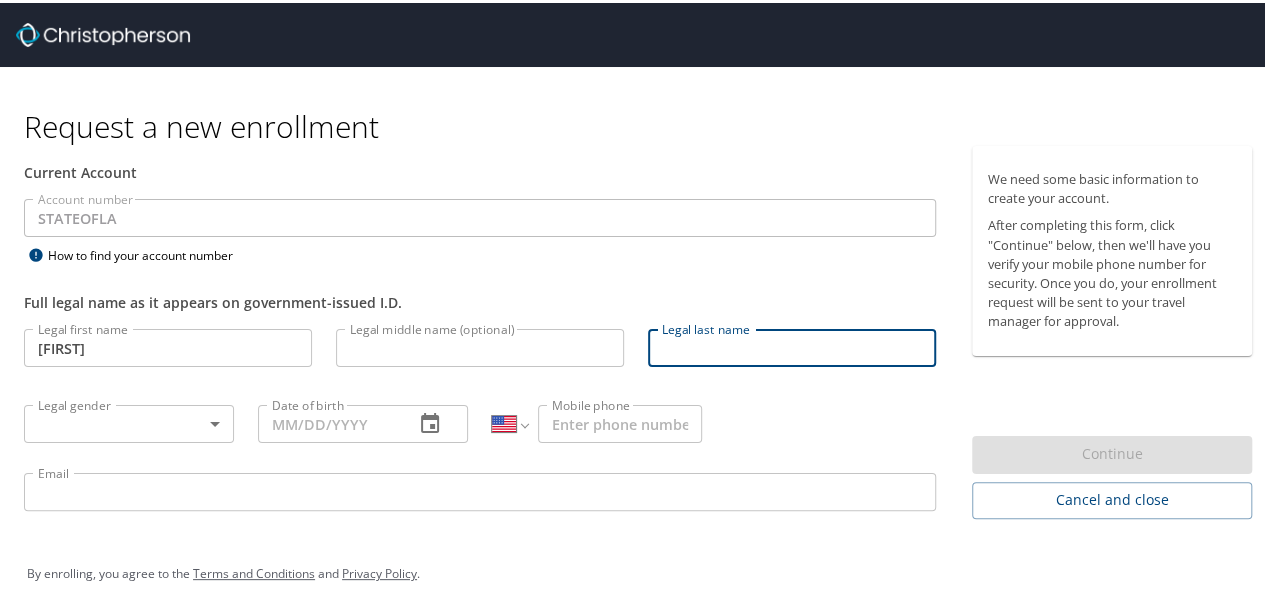 click on "Legal last name" at bounding box center [792, 345] 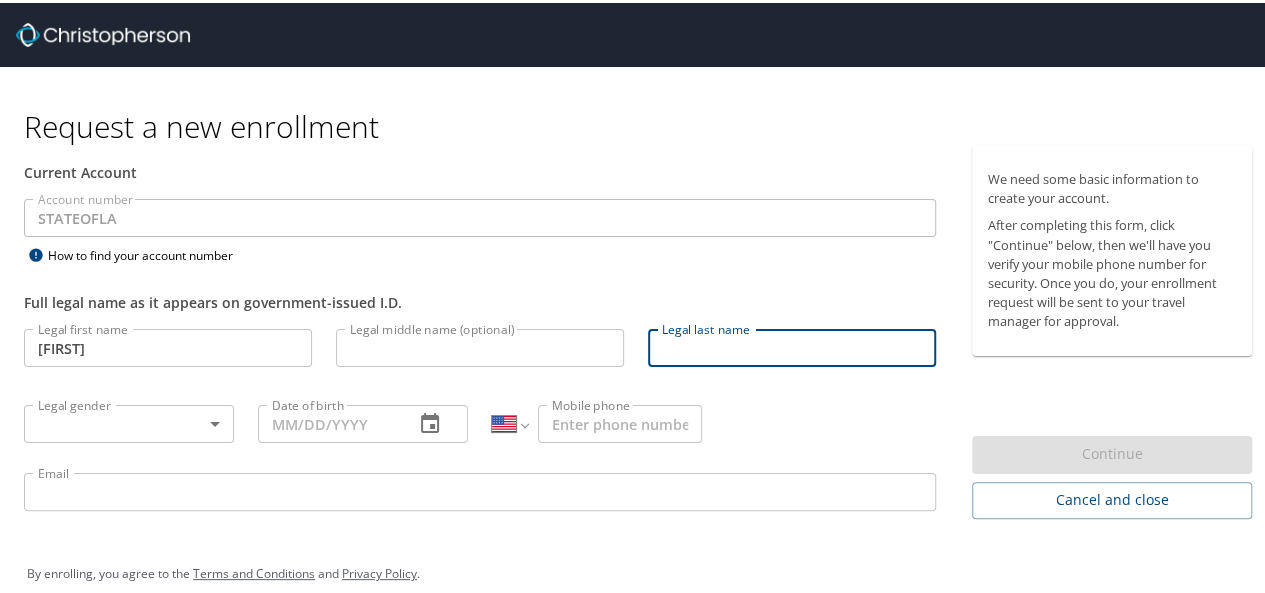 type on "Jackson" 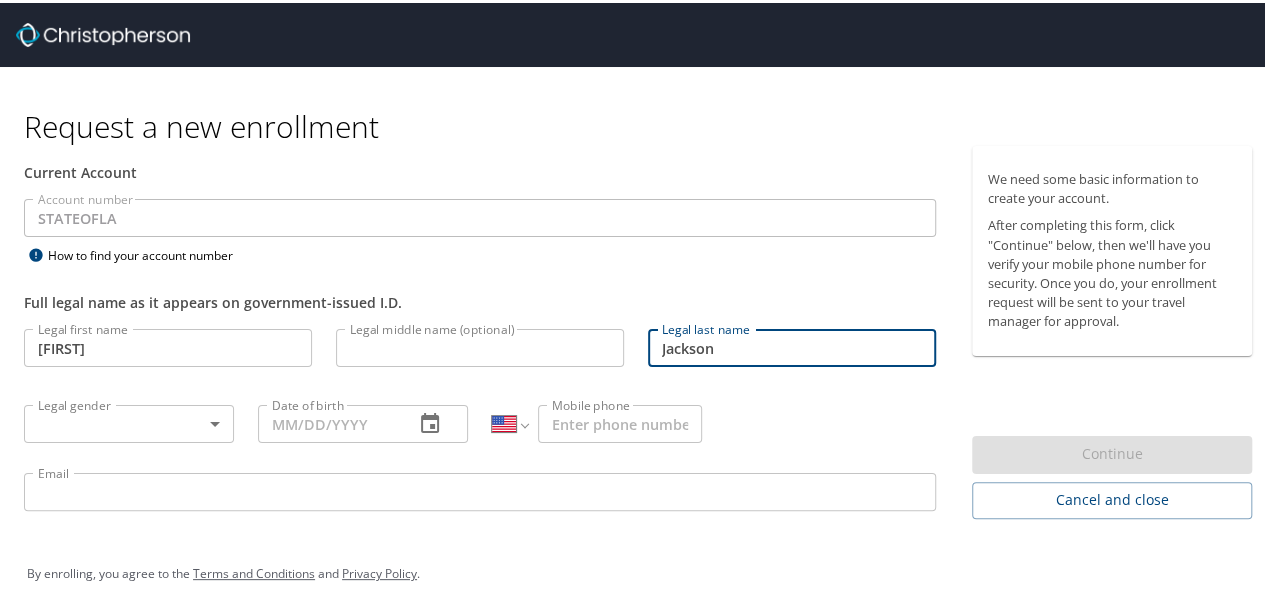 click on "Legal gender ​ Legal gender" at bounding box center (129, 420) 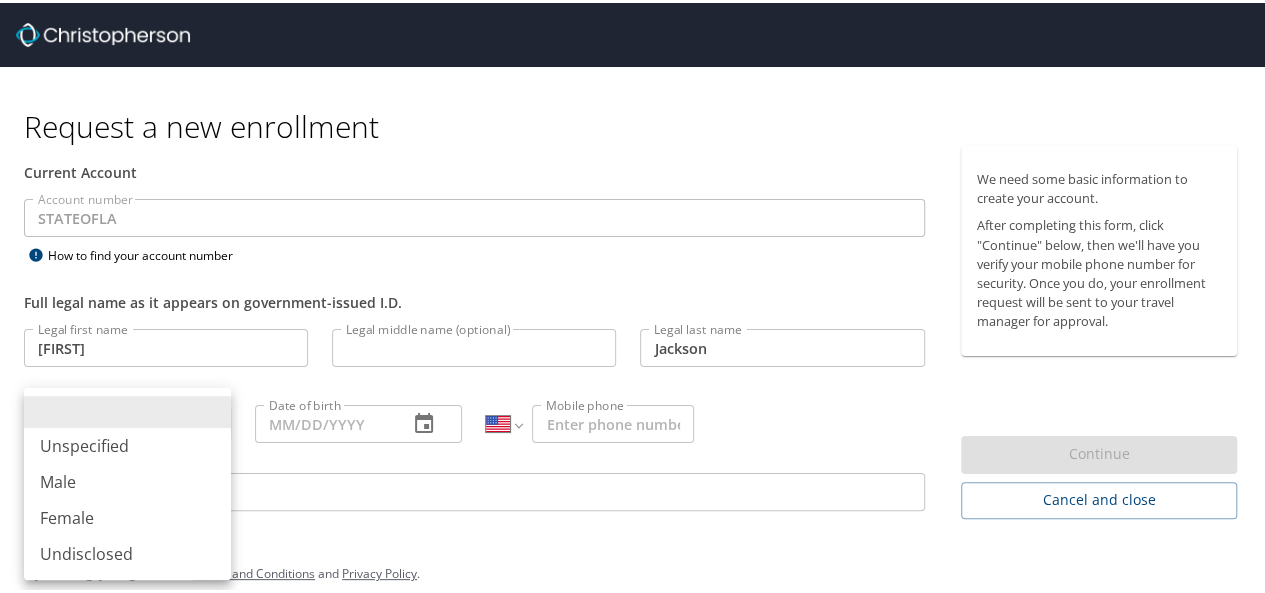 click on "Request a new enrollment Current Account Account number [STATE] Account number How to find your account number Full legal name as it appears on government-issued I.D. Legal first name [FIRST] Legal first name Legal middle name (optional) Legal middle name (optional) Legal last name [LAST] Legal last name Legal gender Legal gender Date of birth [DATE] Date of birth International Afghanistan Åland Islands Albania Algeria American Samoa Andorra Angola Anguilla Antigua and Barbuda Argentina Armenia Aruba Ascension Island Australia Austria Azerbaijan Bahamas Bahrain Bangladesh Barbados Belarus Belgium Belize Benin Bermuda Bhutan Bolivia Bonaire, Sint Eustatius and Saba Bosnia and Herzegovina Botswana Brazil British Indian Ocean Territory Brunei Darussalam Bulgaria Burkina Faso Burma Burundi Cambodia Cameroon Canada Cape Verde Cayman Islands Central African Republic Chad Chile China Christmas Island Cocos (Keeling) Islands Colombia Comoros Congo Congo, Democratic Republic of the Cook Islands Costa Rica Croatia" at bounding box center (640, 296) 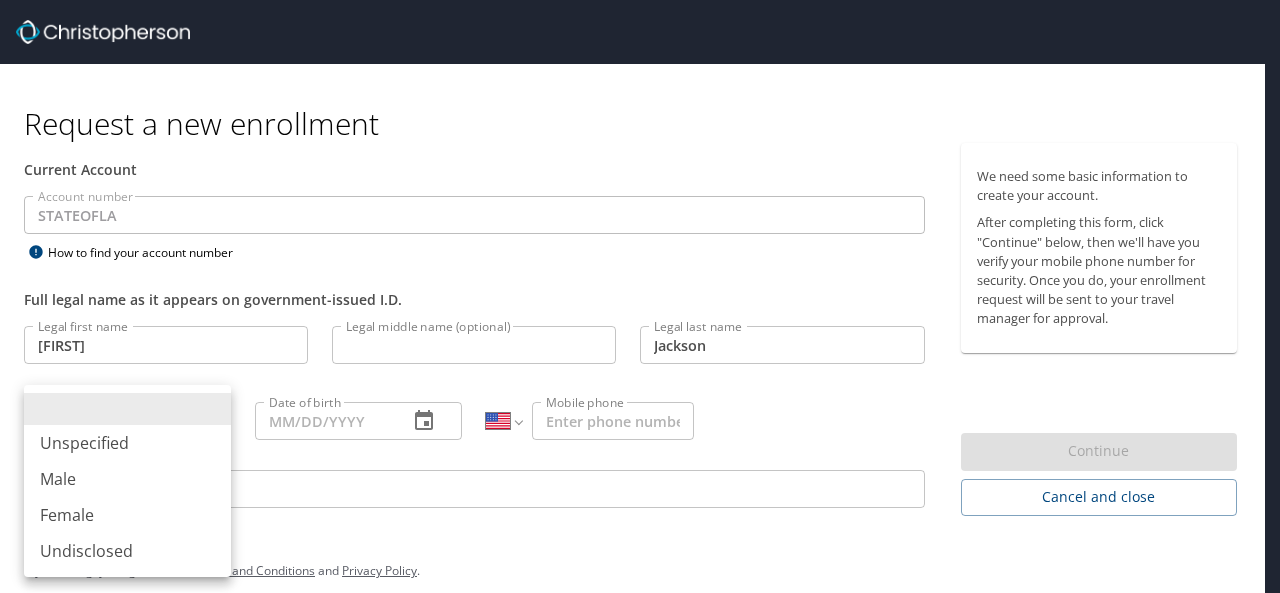click on "Female" at bounding box center [127, 515] 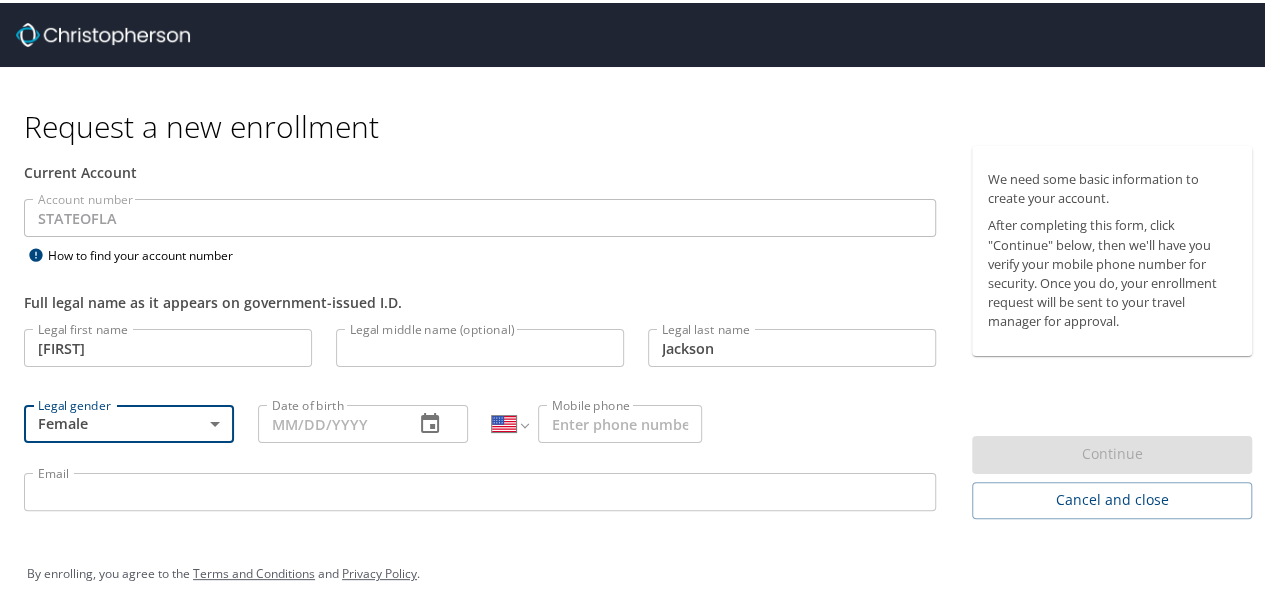 click on "Date of birth" at bounding box center [328, 421] 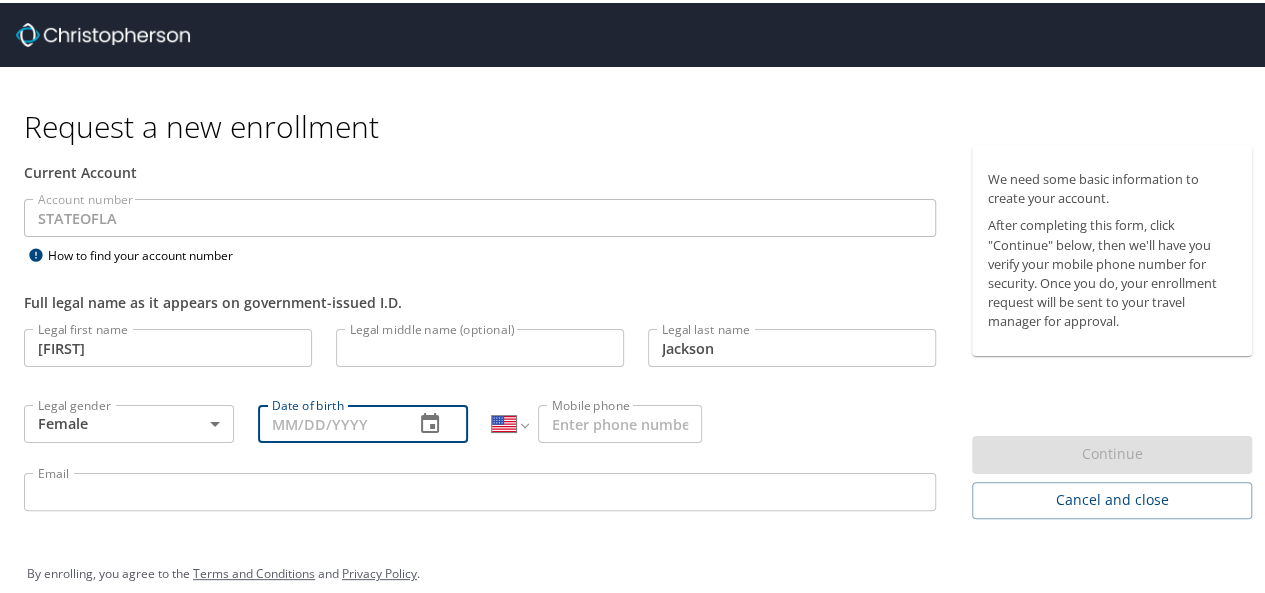 type on "[DATE]" 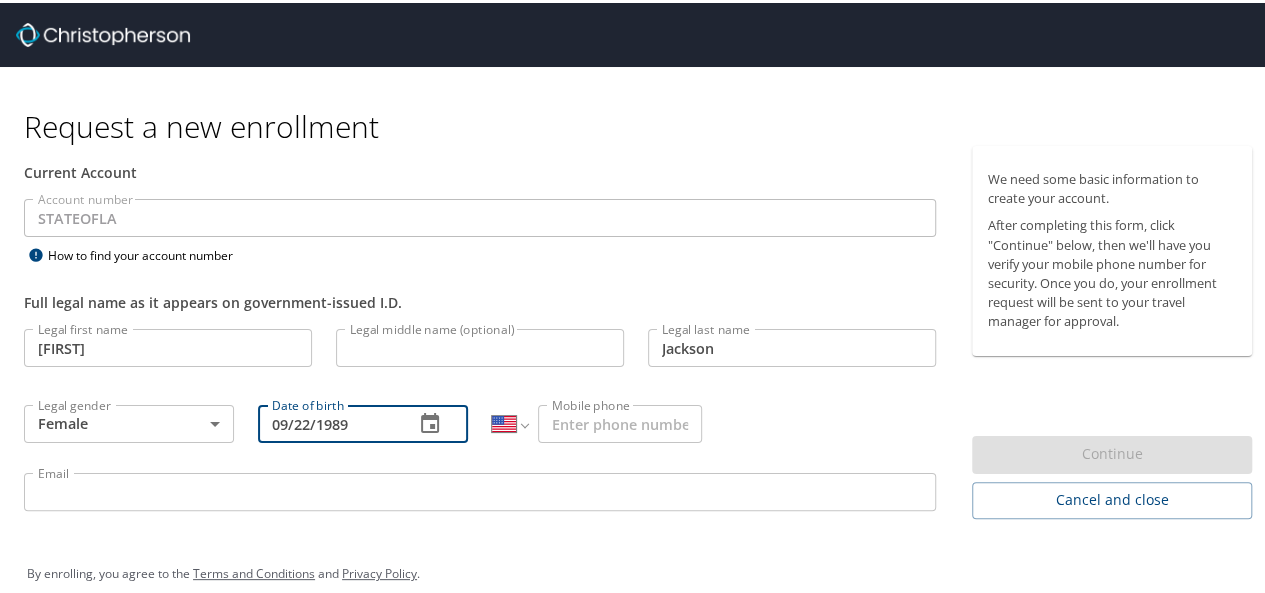 type on "09/22/1989" 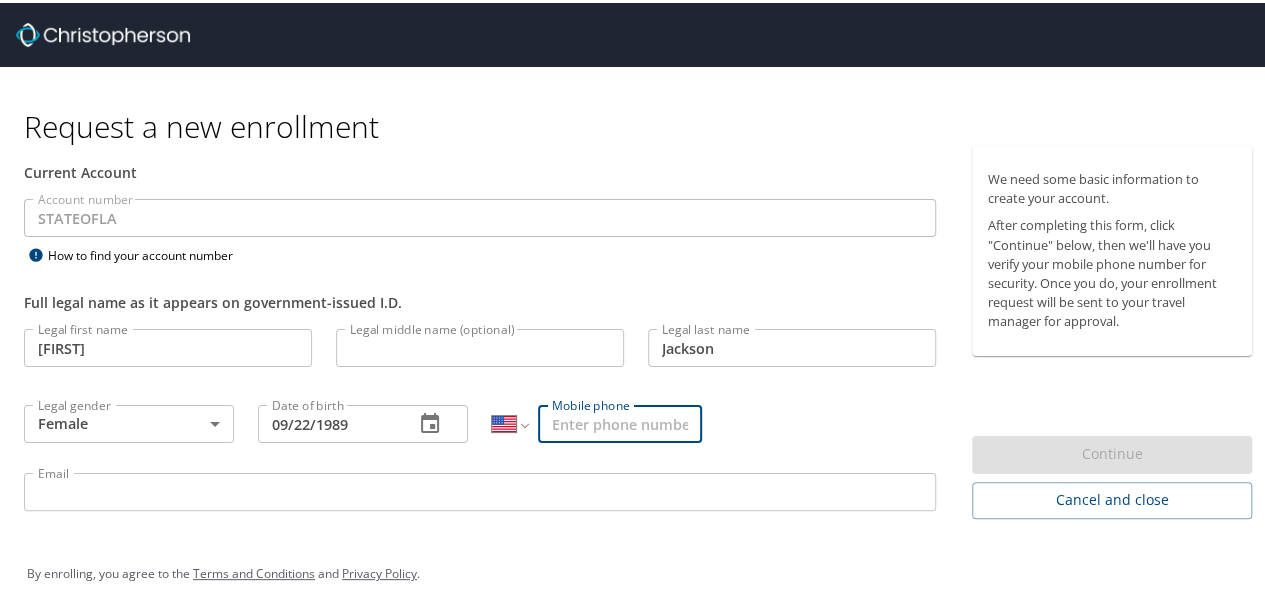 type on "[PHONE]" 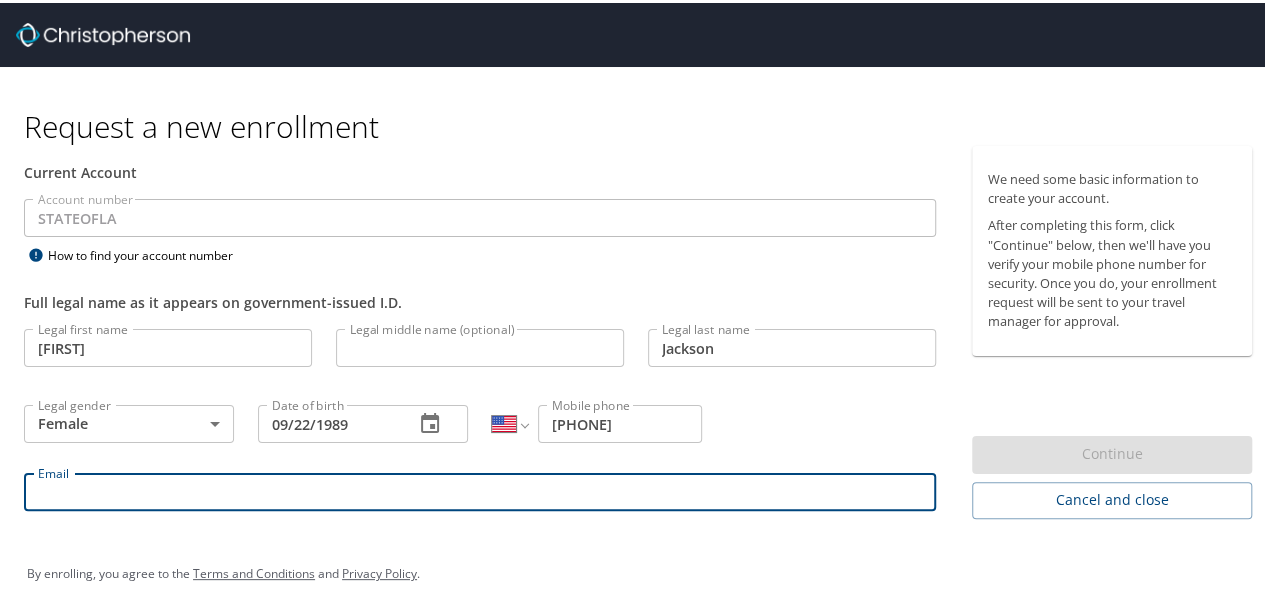 click on "Email" at bounding box center [480, 489] 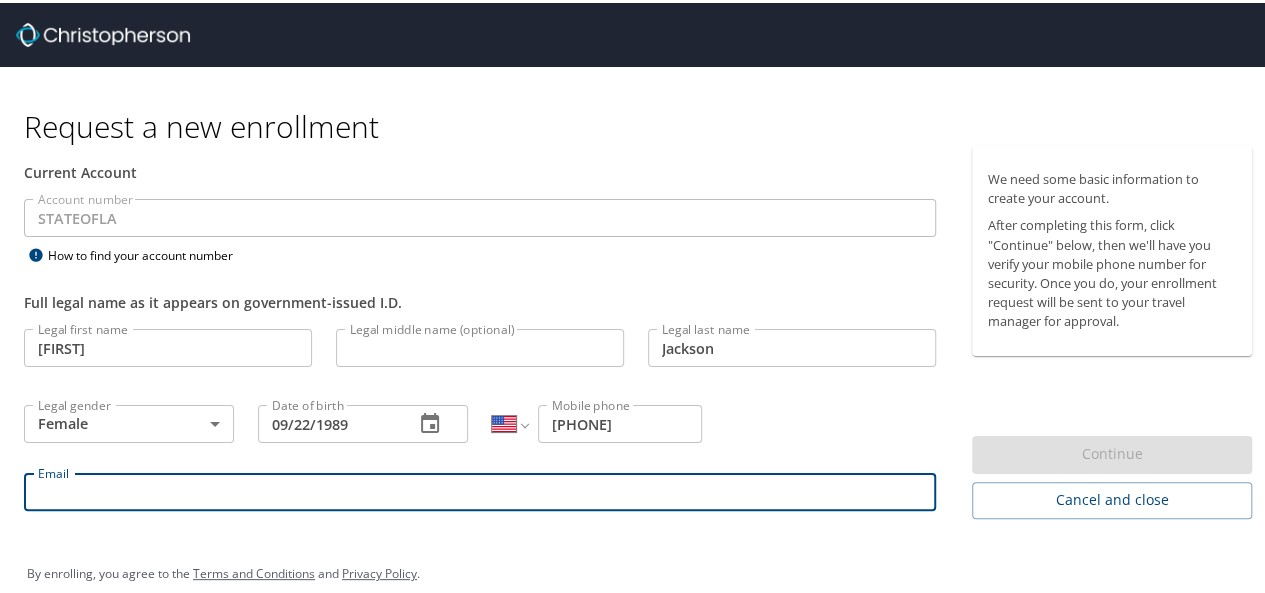 type on "[FIRST].[LAST]@[DOMAIN]" 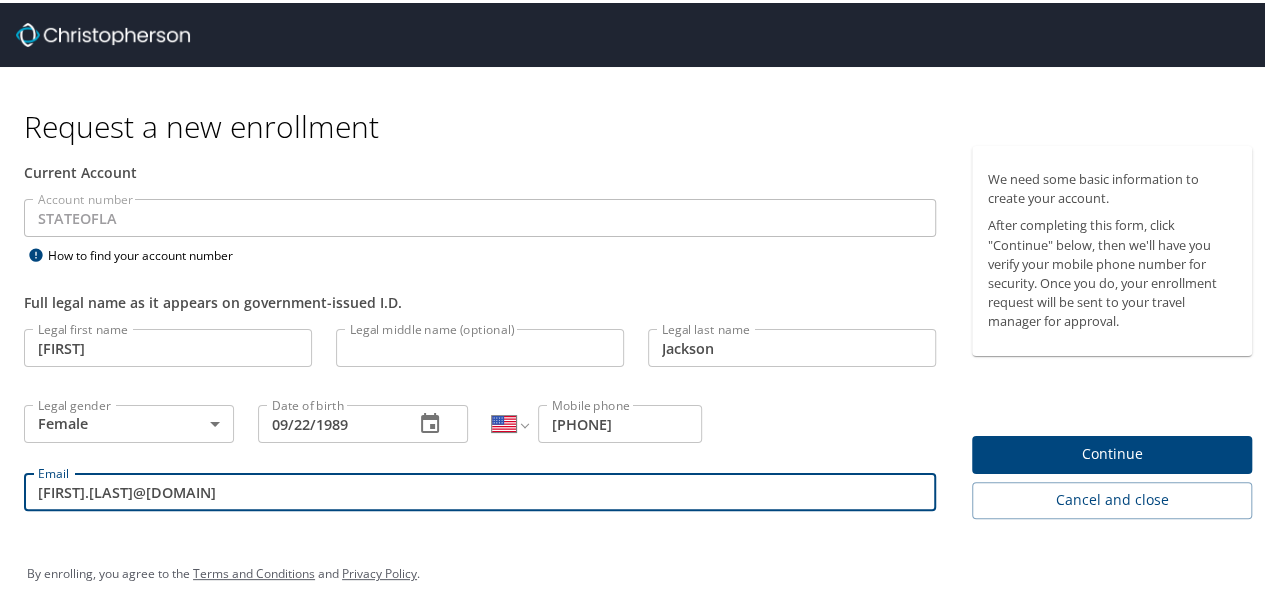 click on "By enrolling, you agree to the   Terms and Conditions   and   Privacy Policy ." at bounding box center [640, 571] 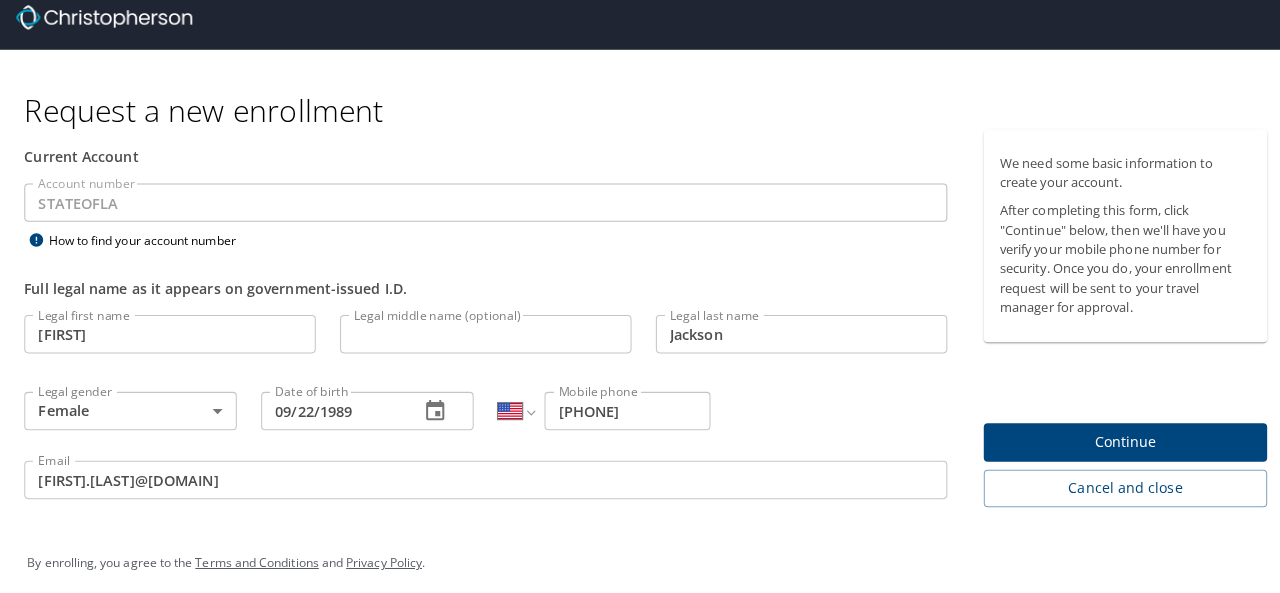 scroll, scrollTop: 22, scrollLeft: 0, axis: vertical 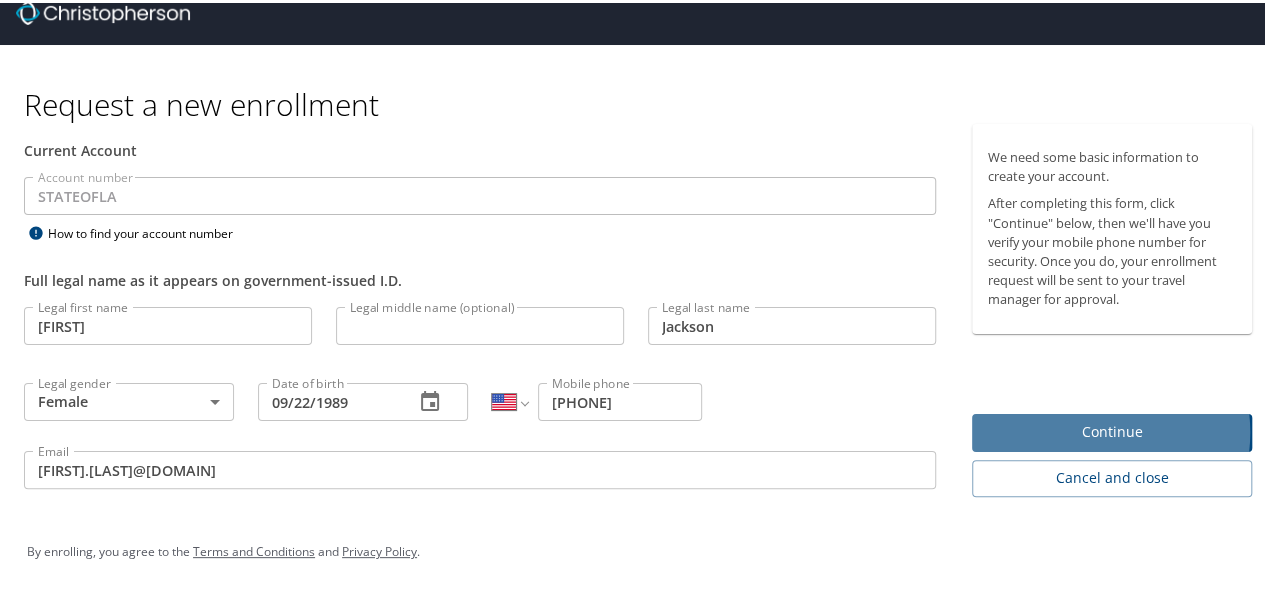 click on "Continue" at bounding box center [1112, 429] 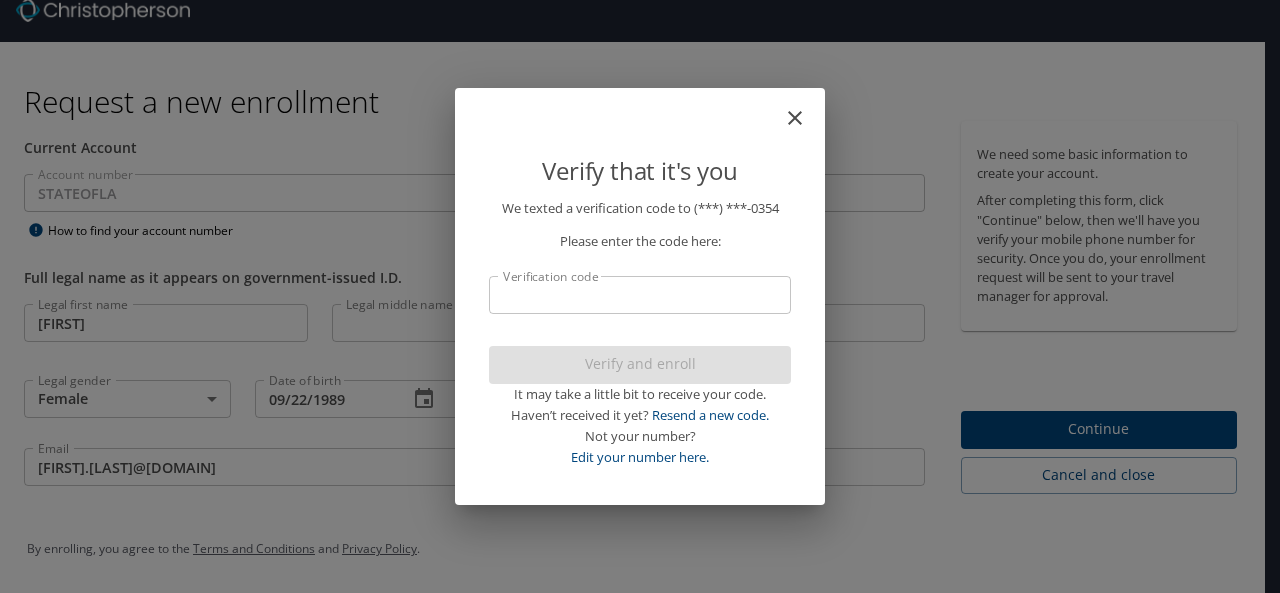 click on "Verification code" at bounding box center (640, 295) 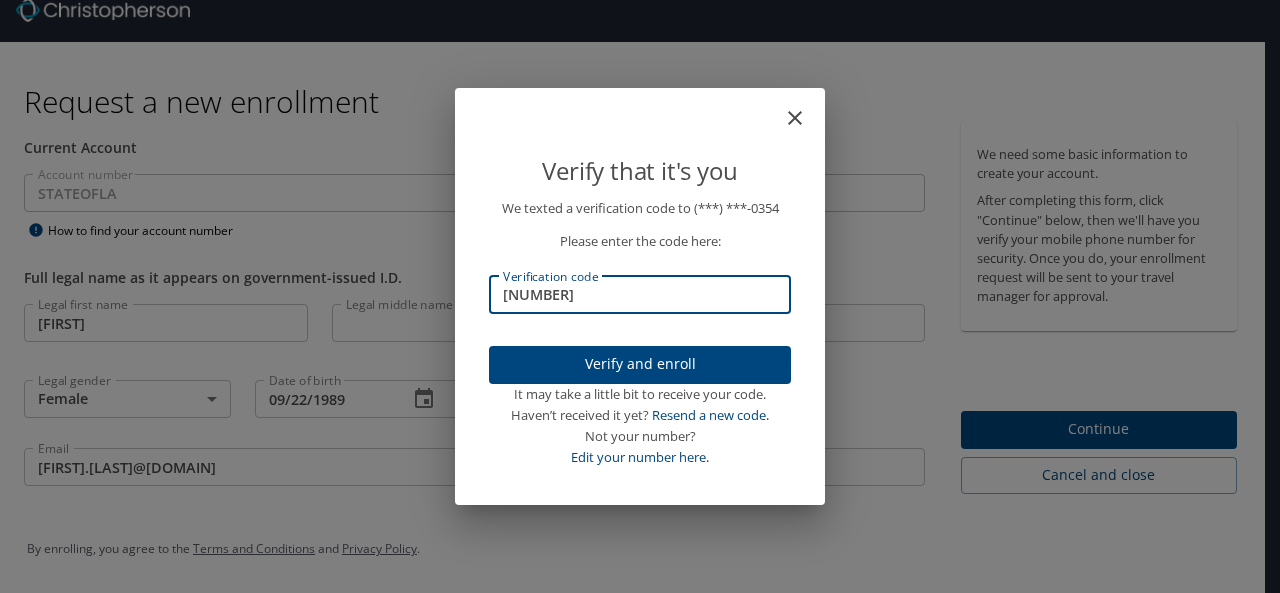 type on "[NUMBER]" 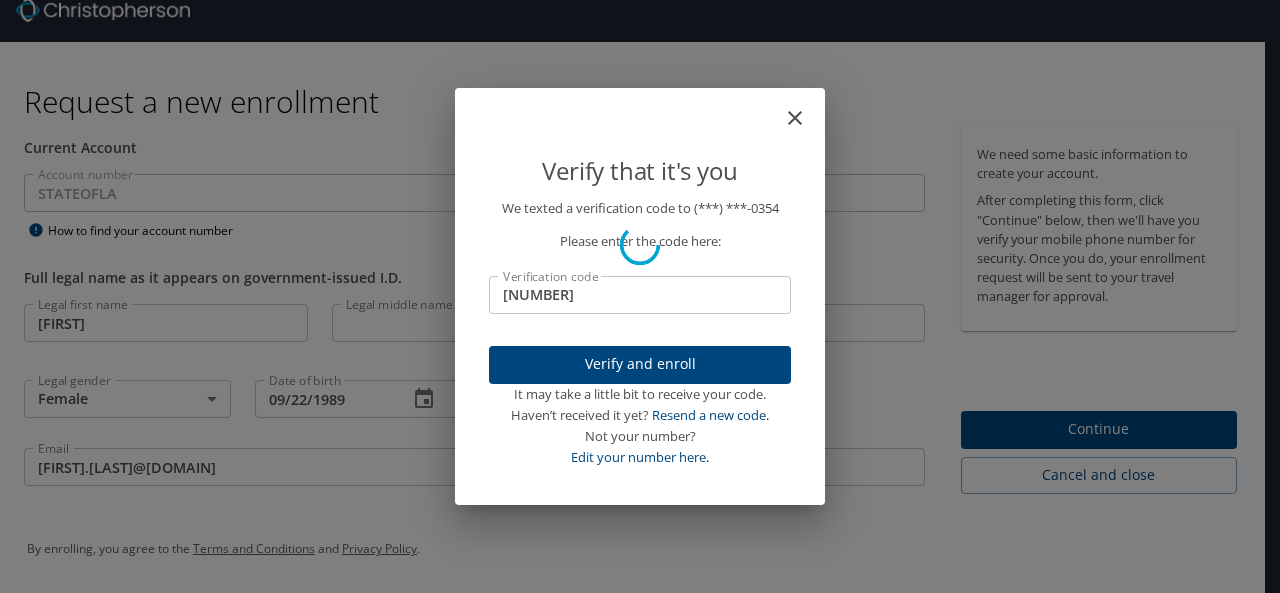type 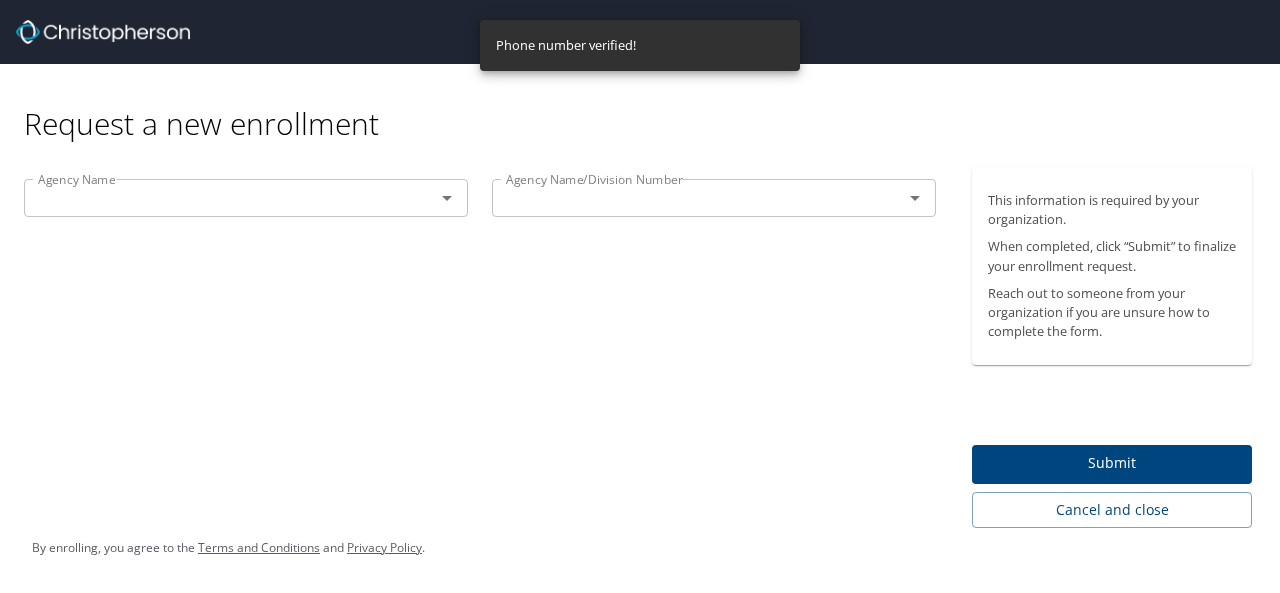 scroll, scrollTop: 0, scrollLeft: 0, axis: both 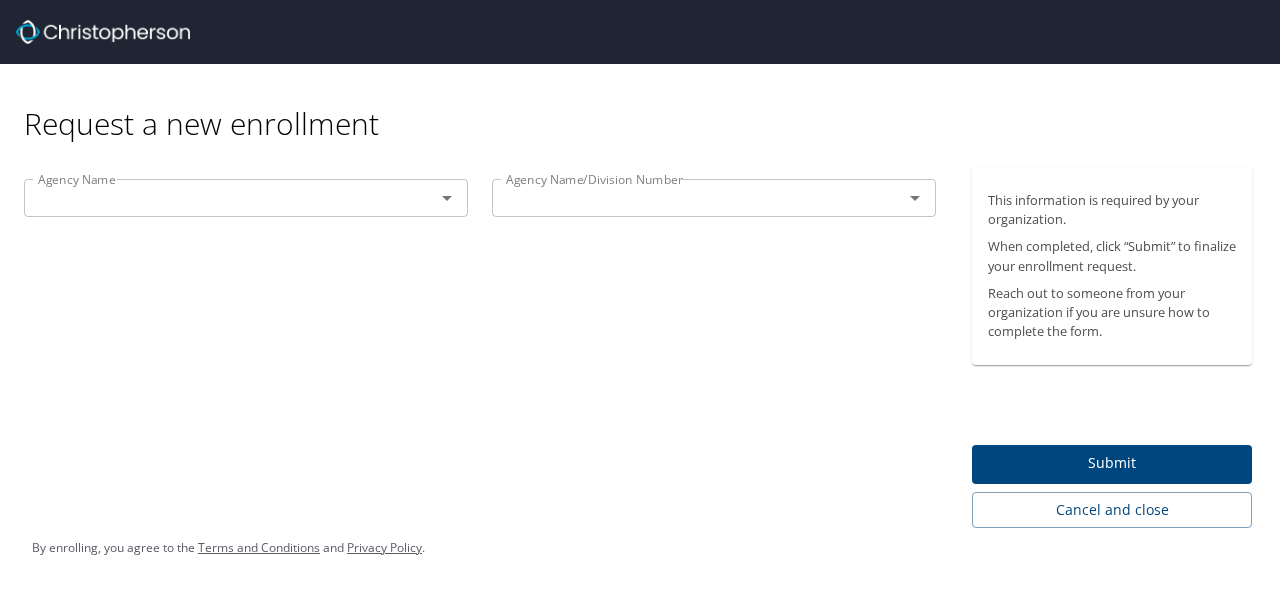 click on "Agency Name" at bounding box center [246, 198] 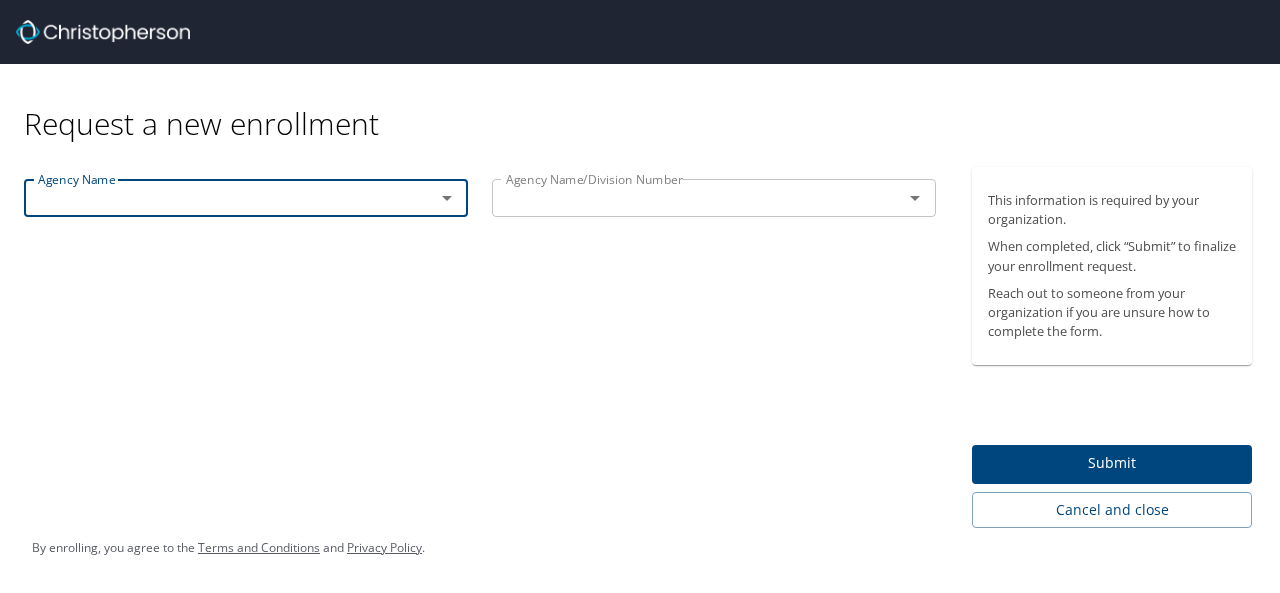 click 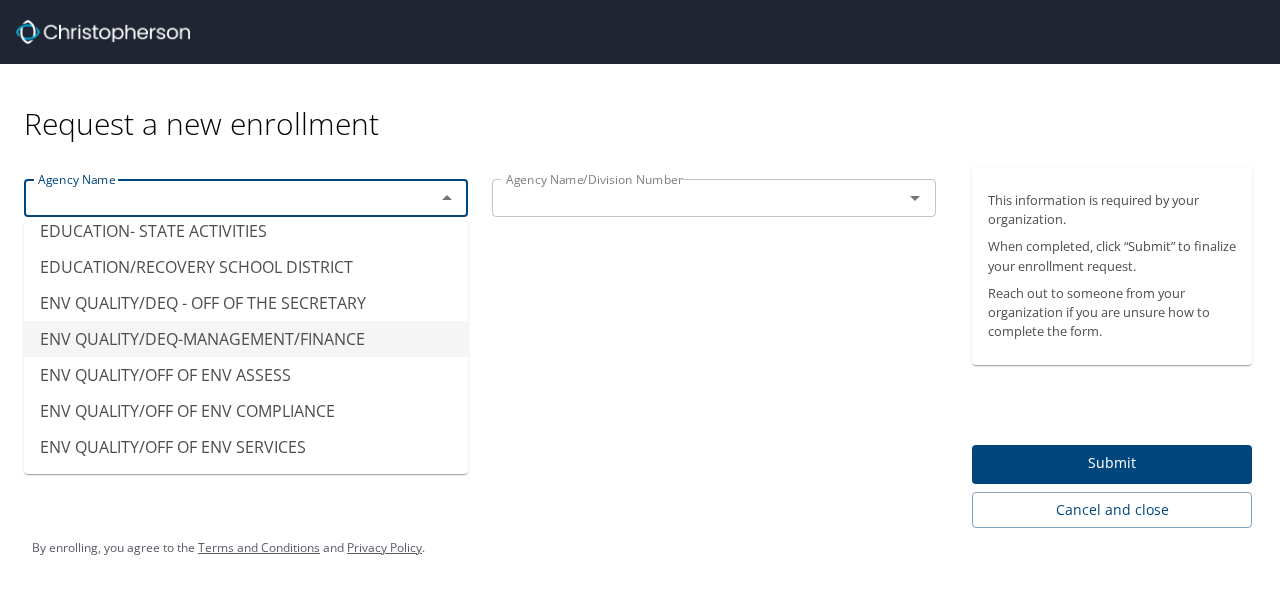 scroll, scrollTop: 3900, scrollLeft: 0, axis: vertical 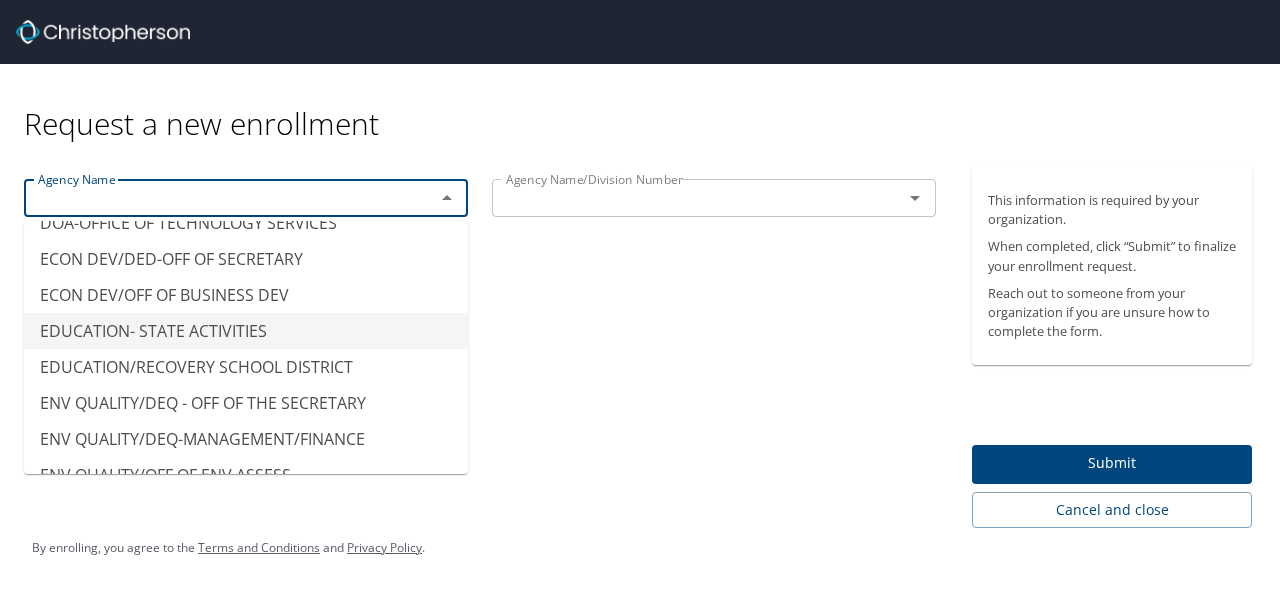 click on "EDUCATION- STATE ACTIVITIES" at bounding box center (246, 331) 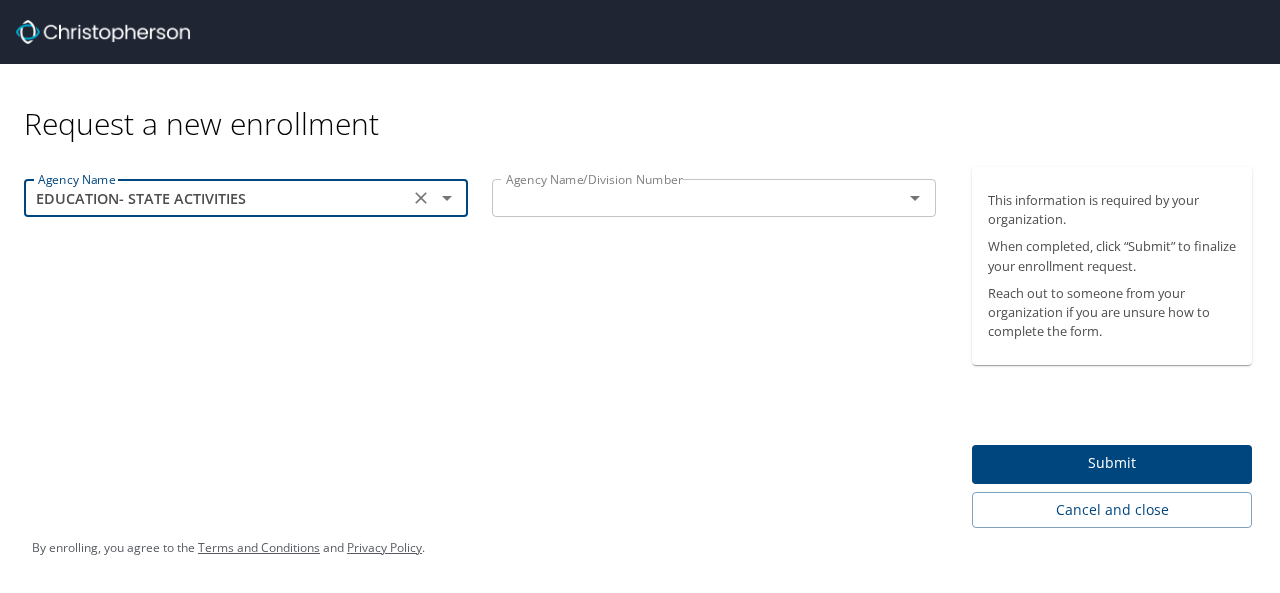 click 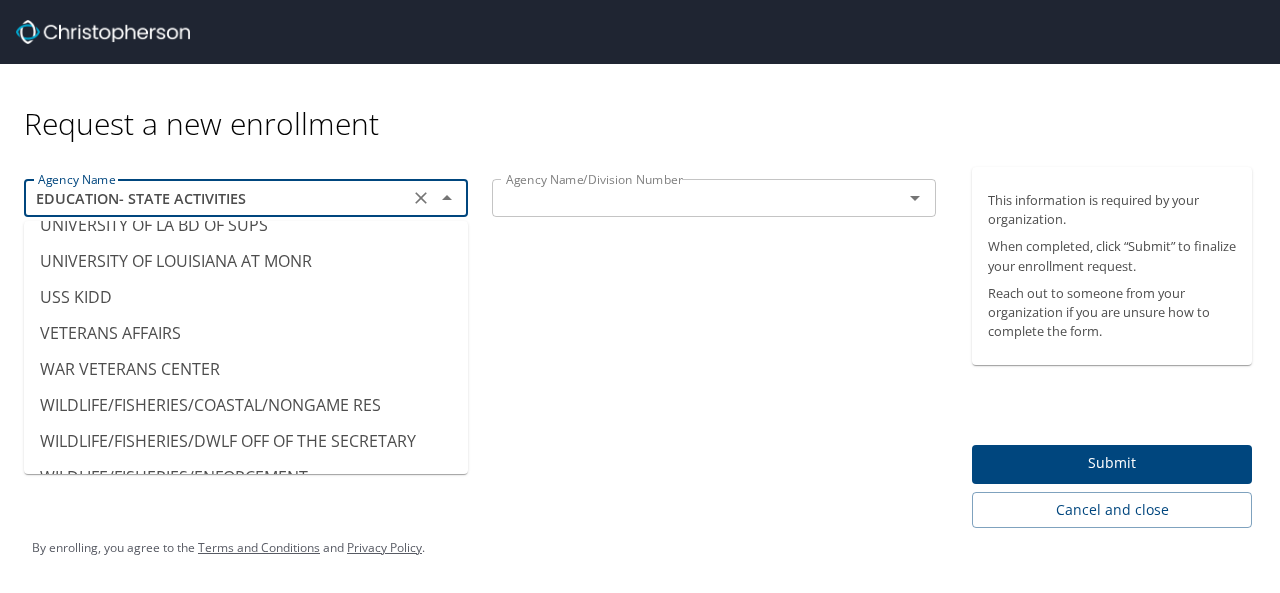 scroll, scrollTop: 19779, scrollLeft: 0, axis: vertical 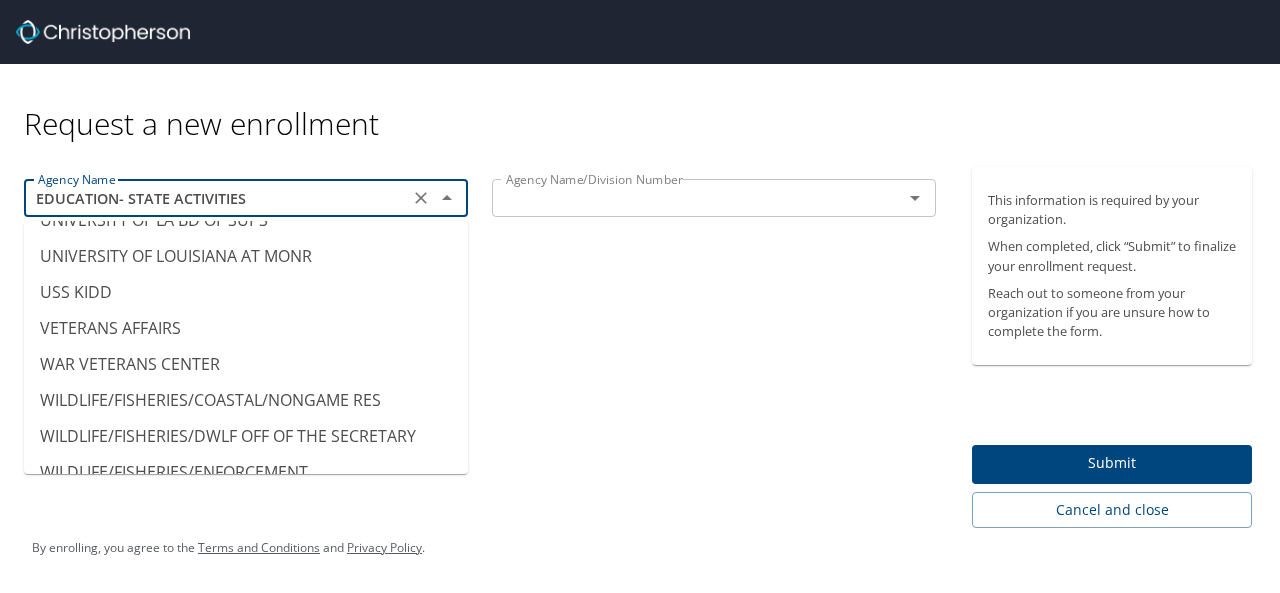 click at bounding box center [684, 198] 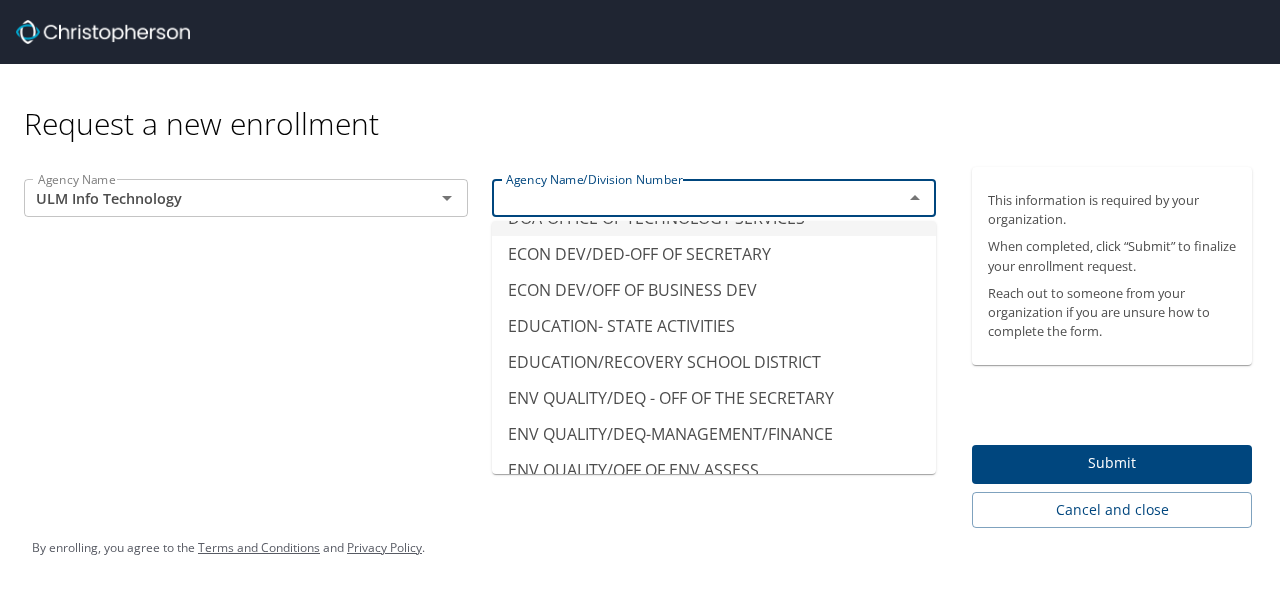 scroll, scrollTop: 3900, scrollLeft: 0, axis: vertical 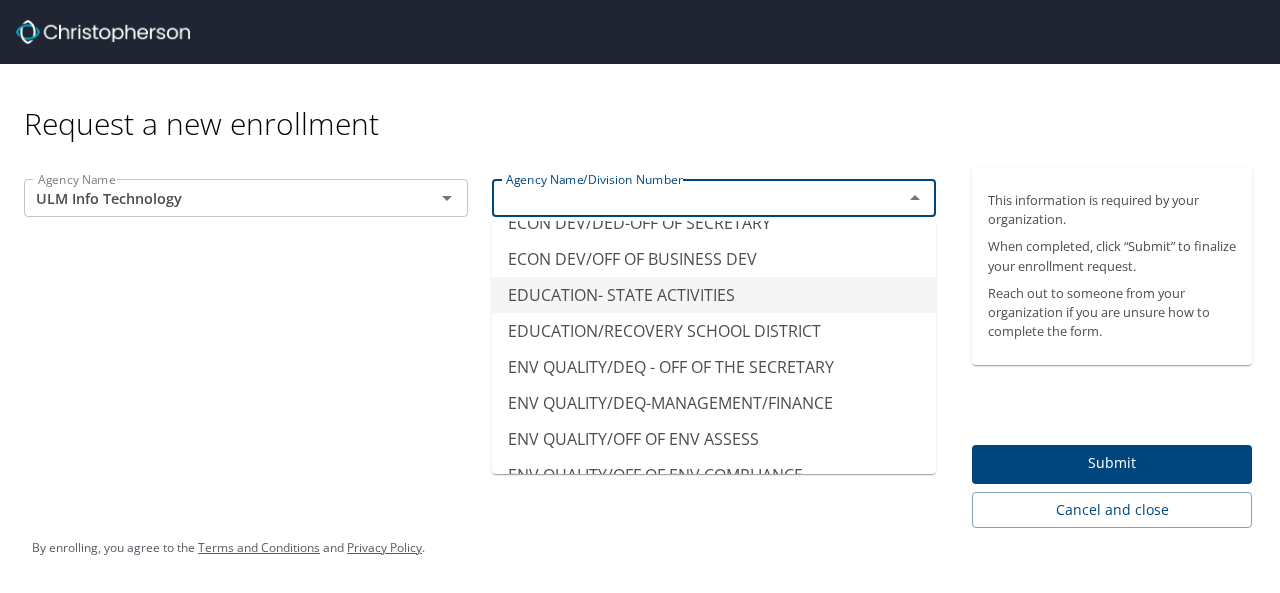 click on "EDUCATION- STATE ACTIVITIES" at bounding box center [714, 295] 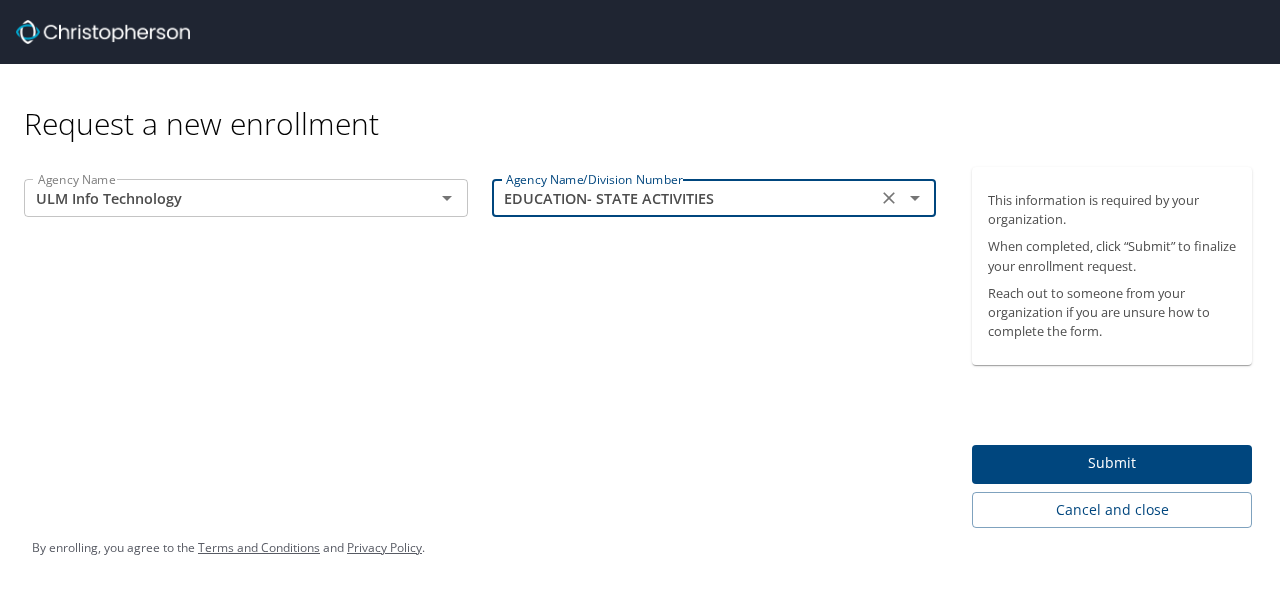 click on "Agency Name ULM Info Technology Agency Name/Division Number EDUCATION- STATE ACTIVITIES Agency Name/Division Number" at bounding box center [480, 347] 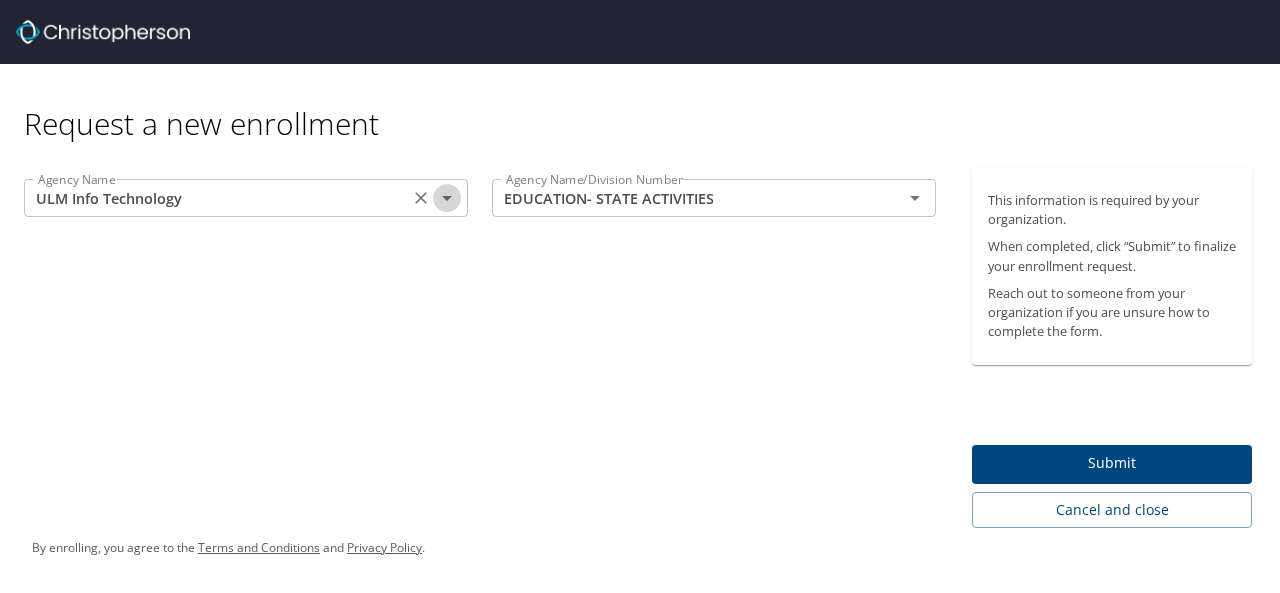 click 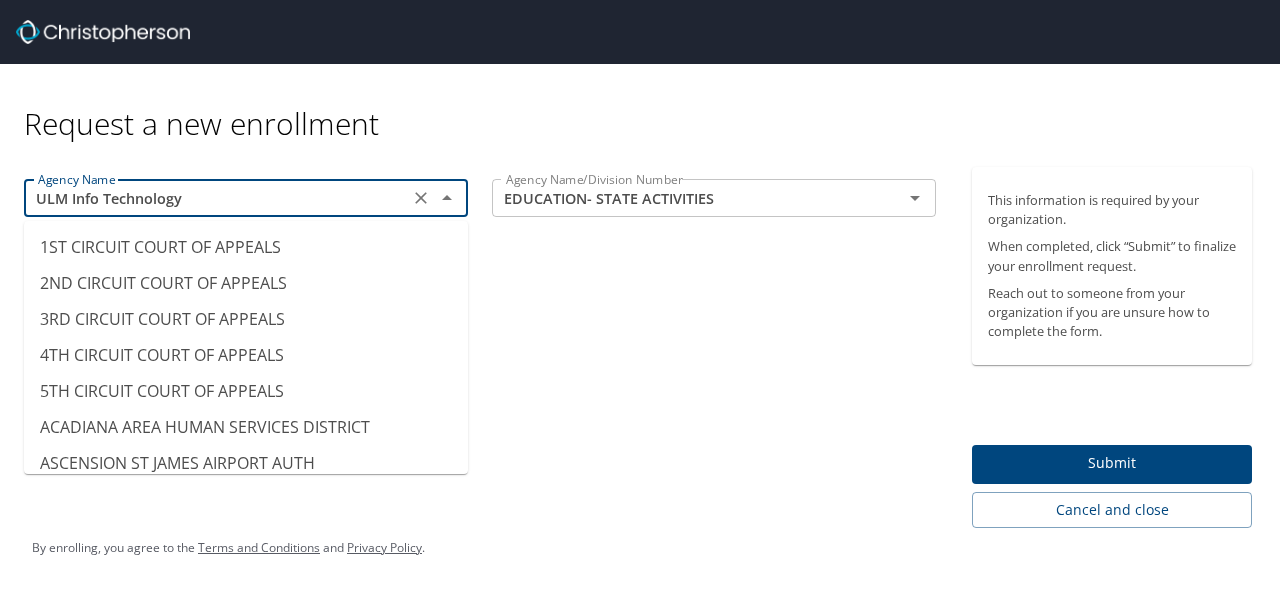scroll, scrollTop: 19655, scrollLeft: 0, axis: vertical 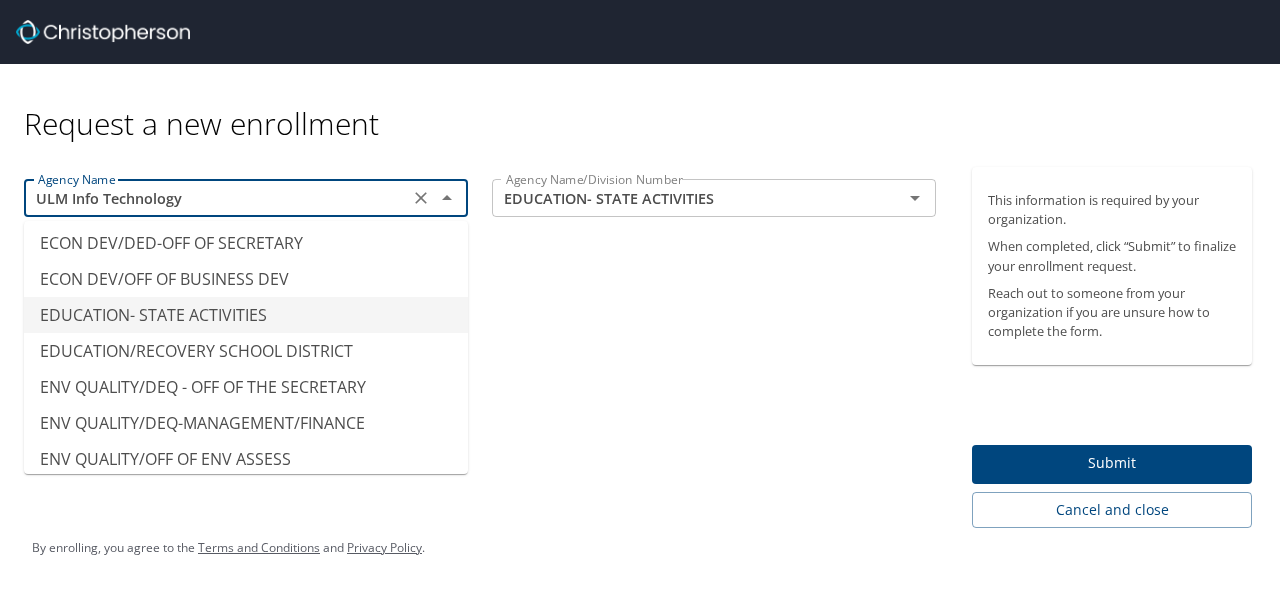 click on "EDUCATION- STATE ACTIVITIES" at bounding box center [246, 315] 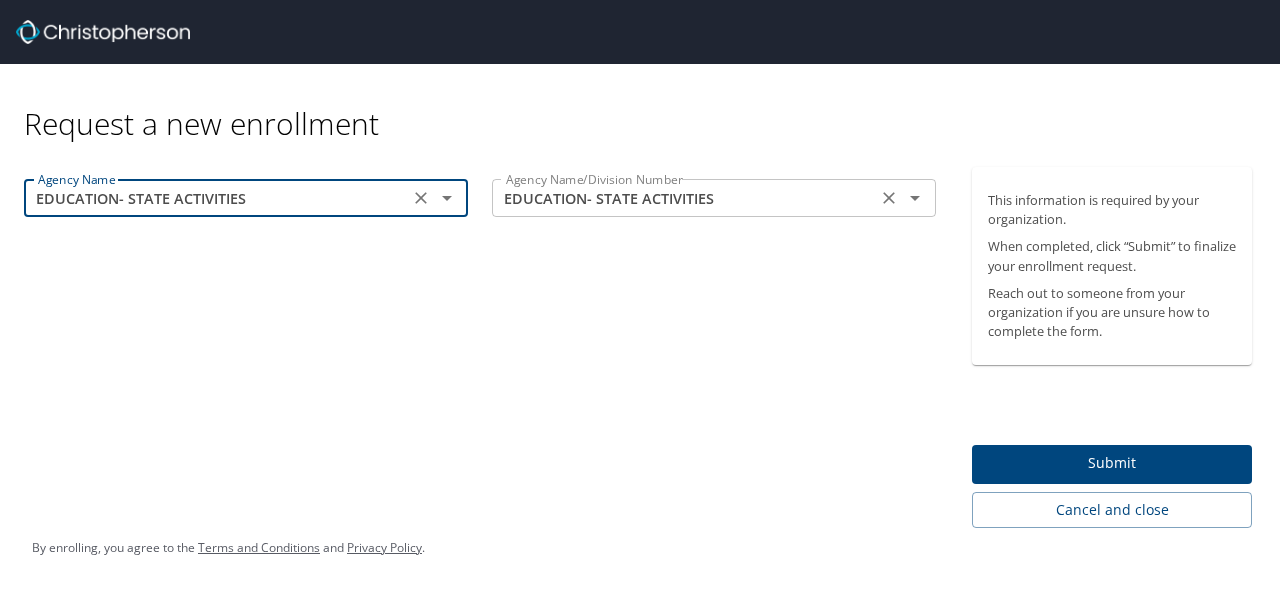 click 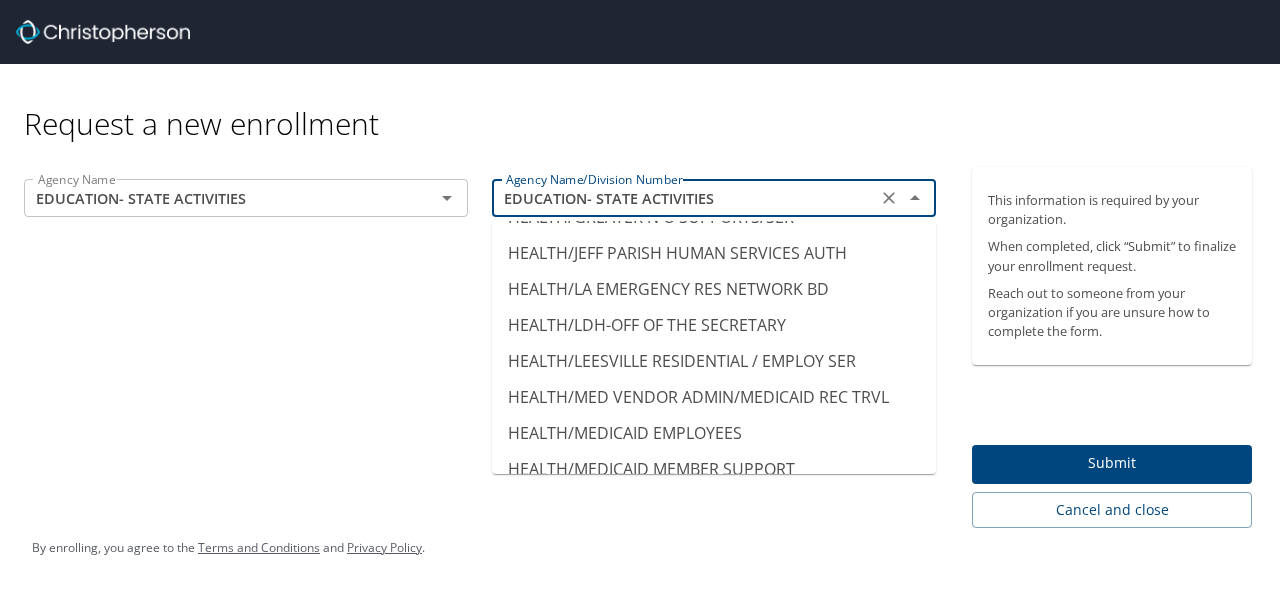 scroll, scrollTop: 5243, scrollLeft: 0, axis: vertical 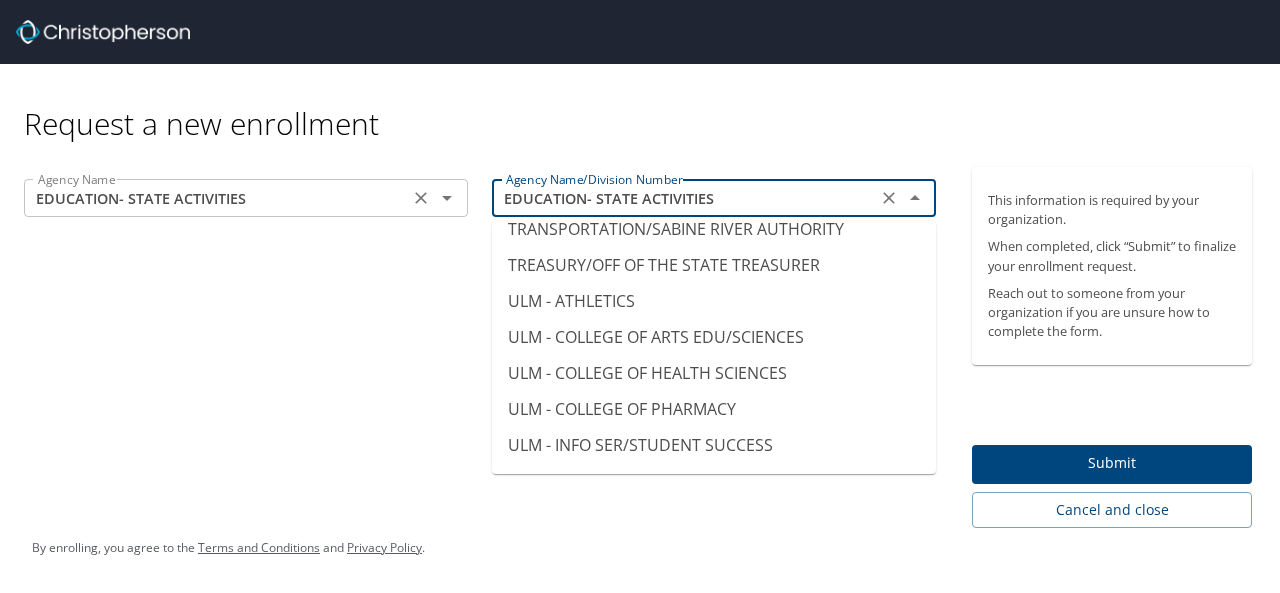 type on "TRANSPORTATION/DOTD-PLANNING/PROGRAM DIV" 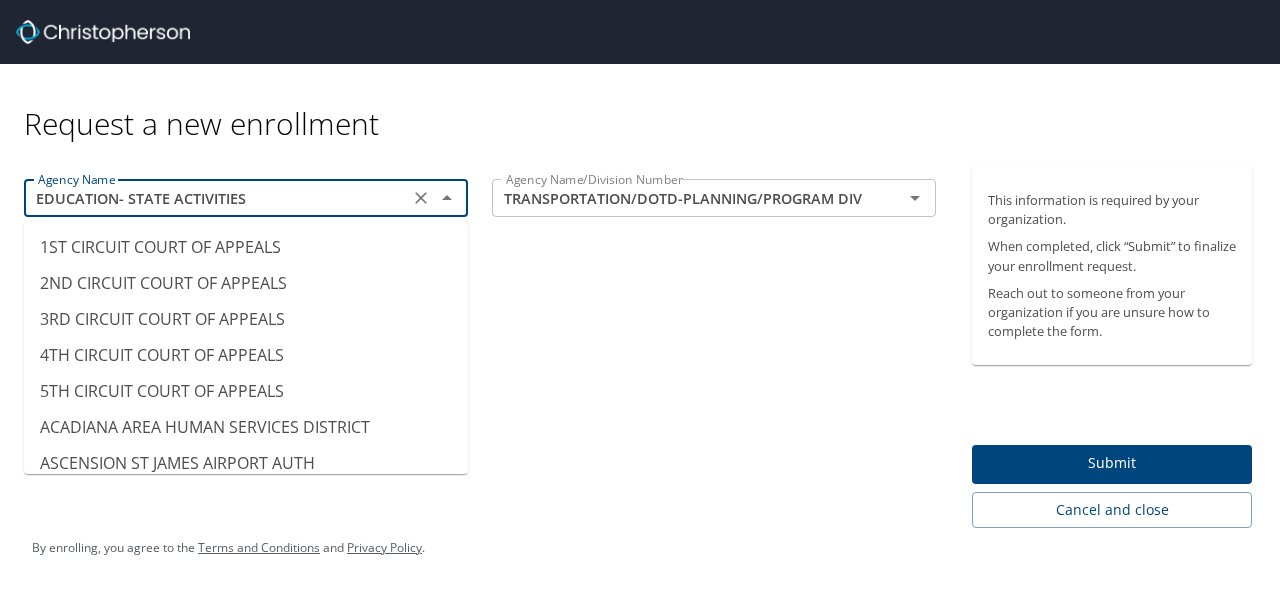 scroll, scrollTop: 3779, scrollLeft: 0, axis: vertical 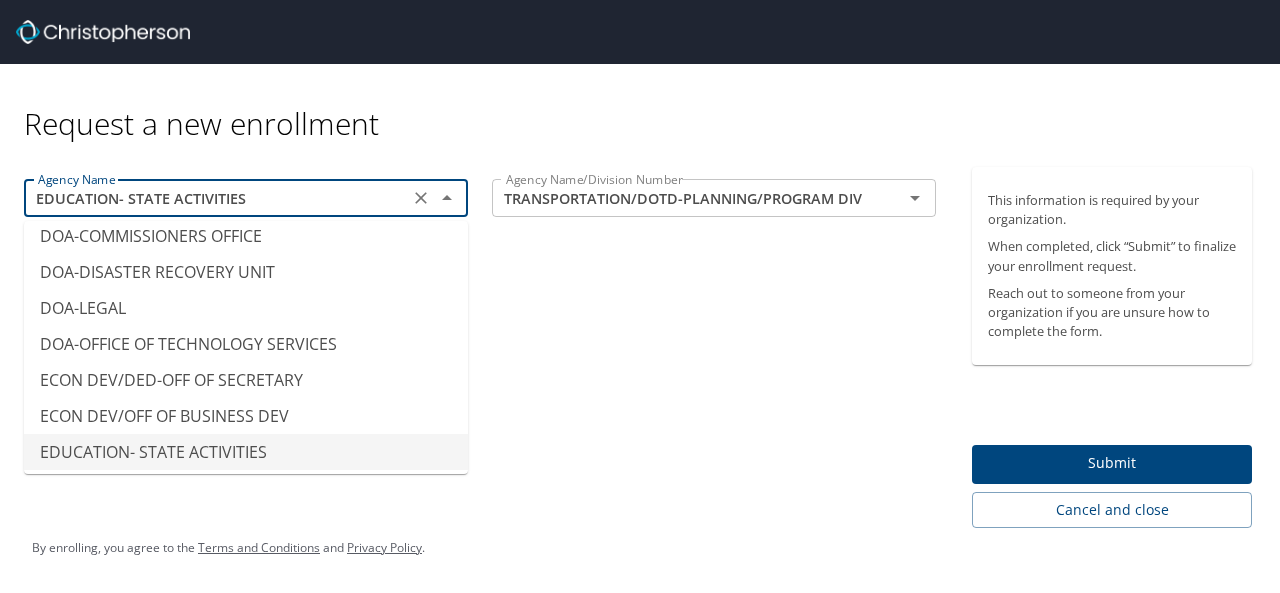 drag, startPoint x: 378, startPoint y: 203, endPoint x: 14, endPoint y: 194, distance: 364.11124 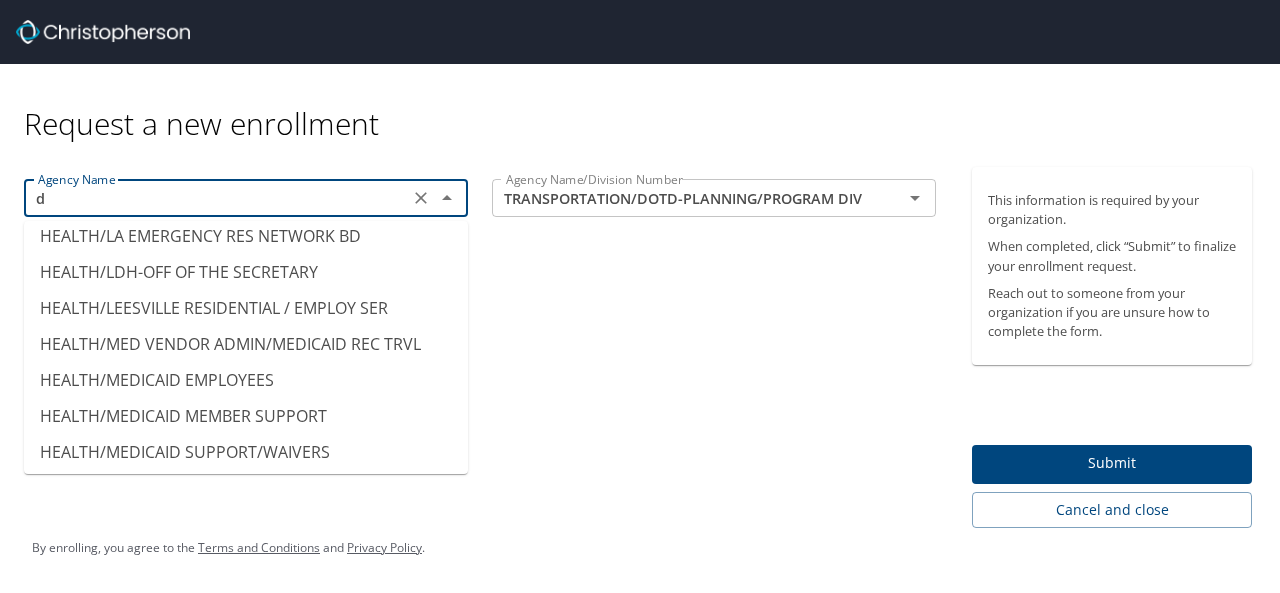 scroll, scrollTop: 0, scrollLeft: 0, axis: both 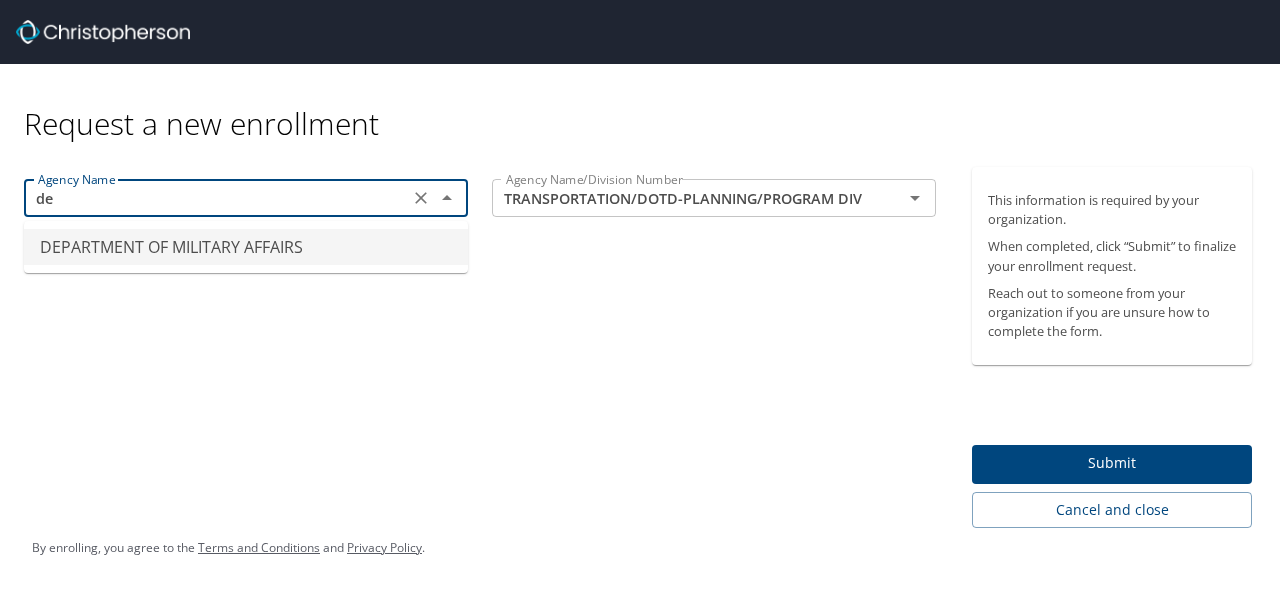 type on "d" 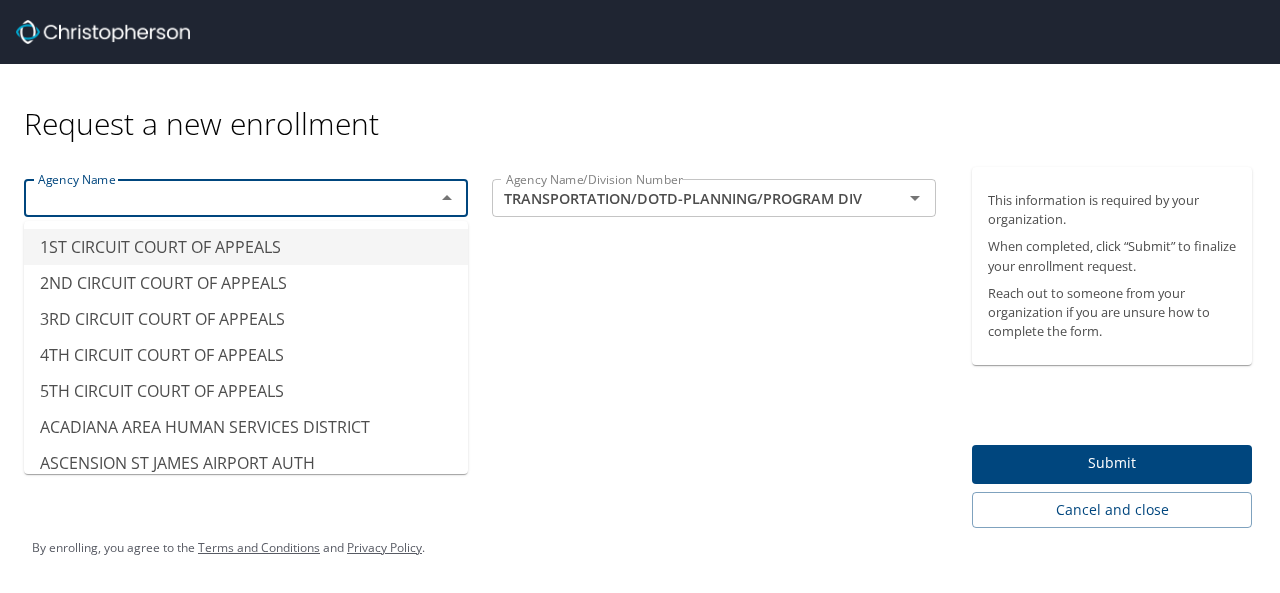 scroll, scrollTop: 12, scrollLeft: 0, axis: vertical 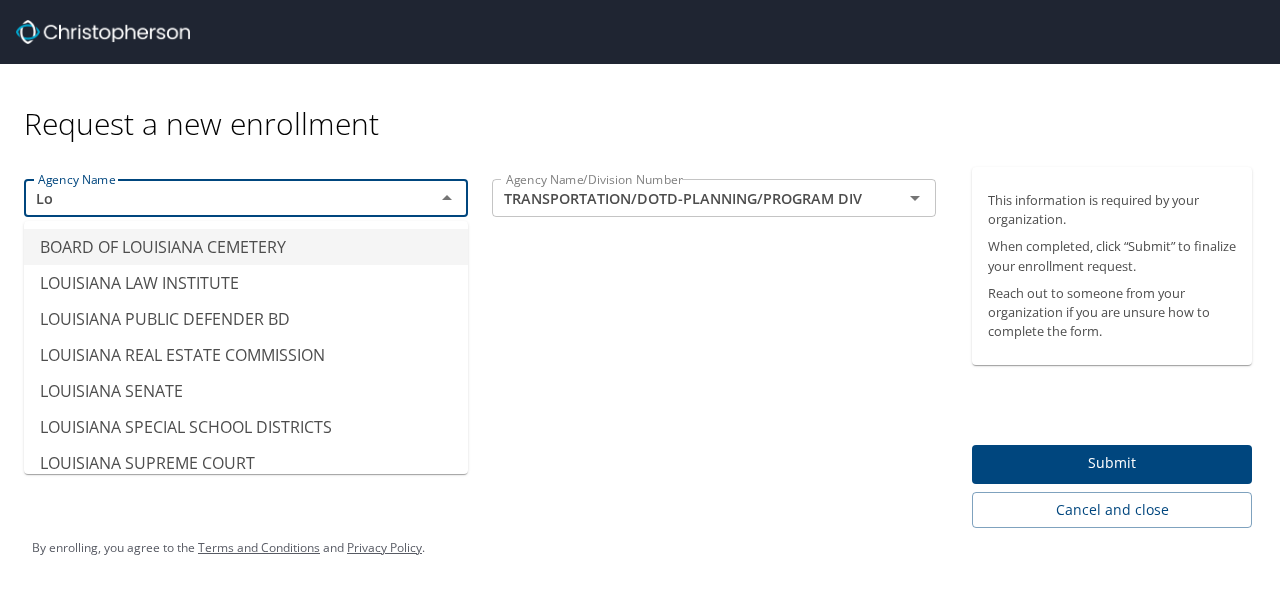 type on "L" 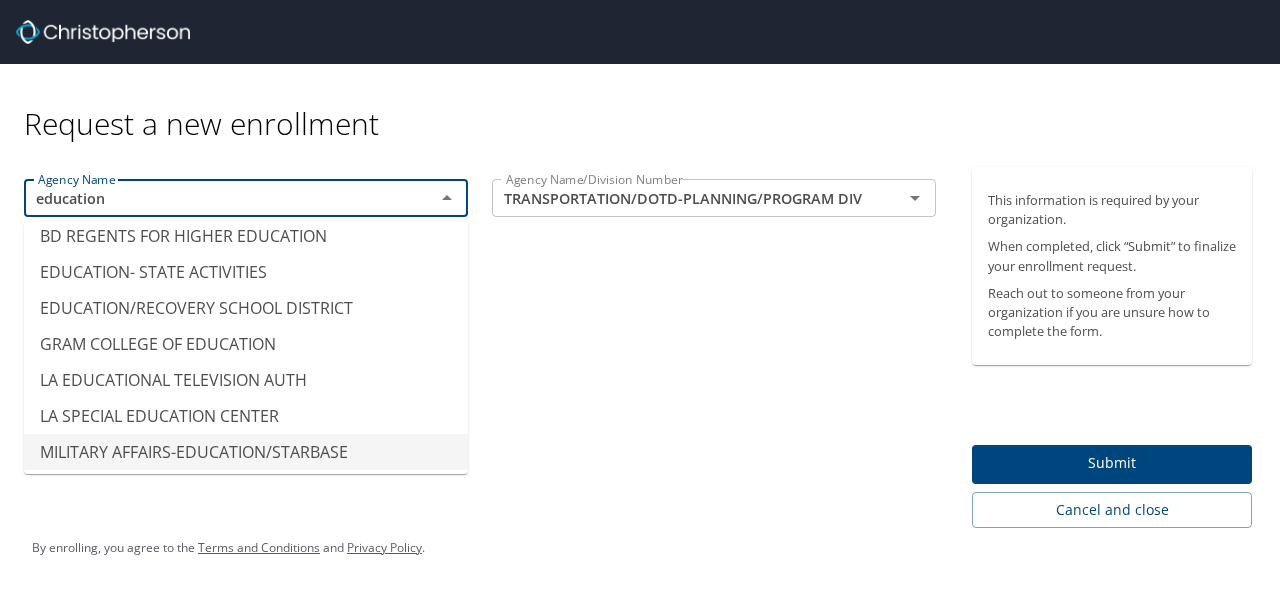 scroll, scrollTop: 14, scrollLeft: 0, axis: vertical 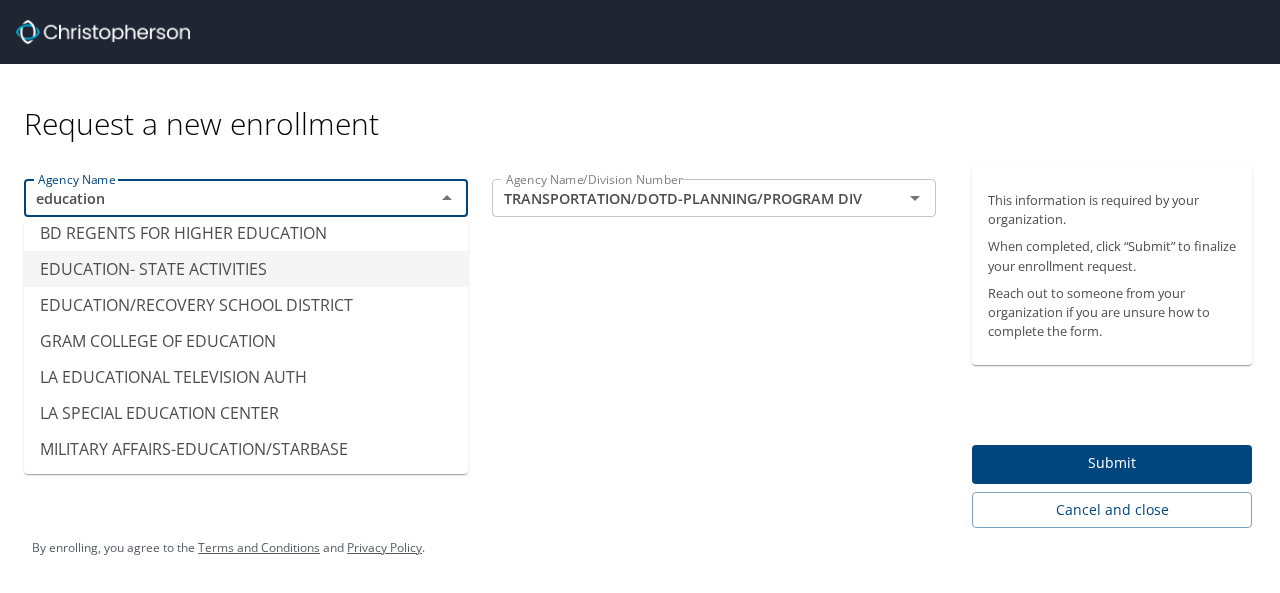 click on "EDUCATION- STATE ACTIVITIES" at bounding box center [246, 269] 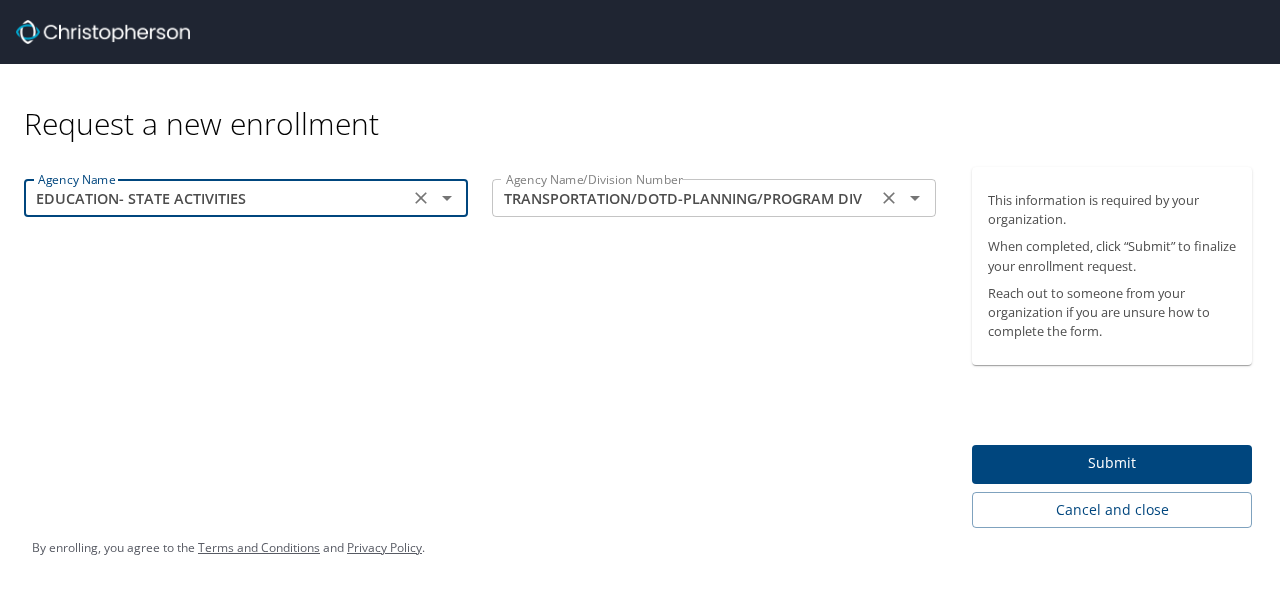 click 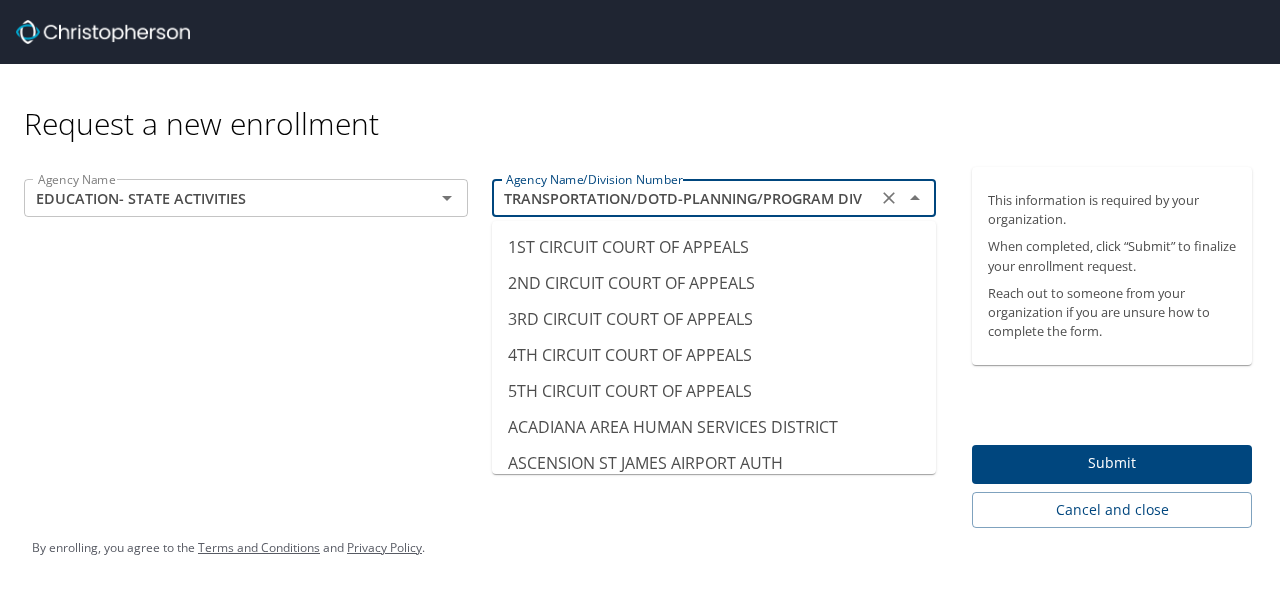 scroll, scrollTop: 18839, scrollLeft: 0, axis: vertical 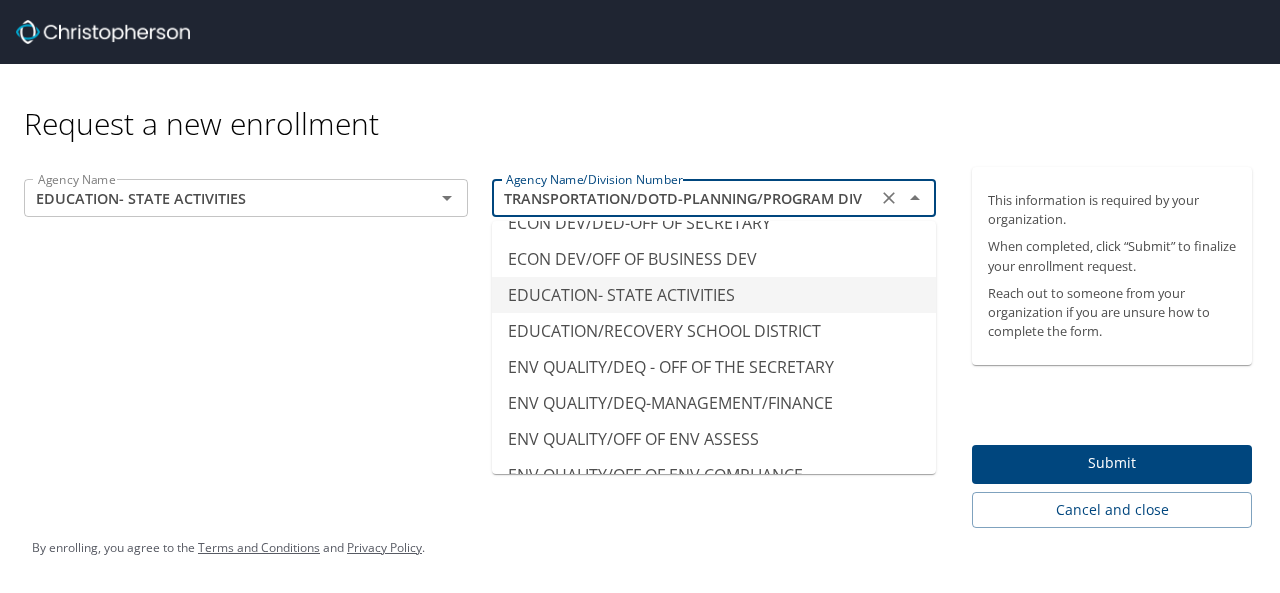click on "EDUCATION- STATE ACTIVITIES" at bounding box center (714, 295) 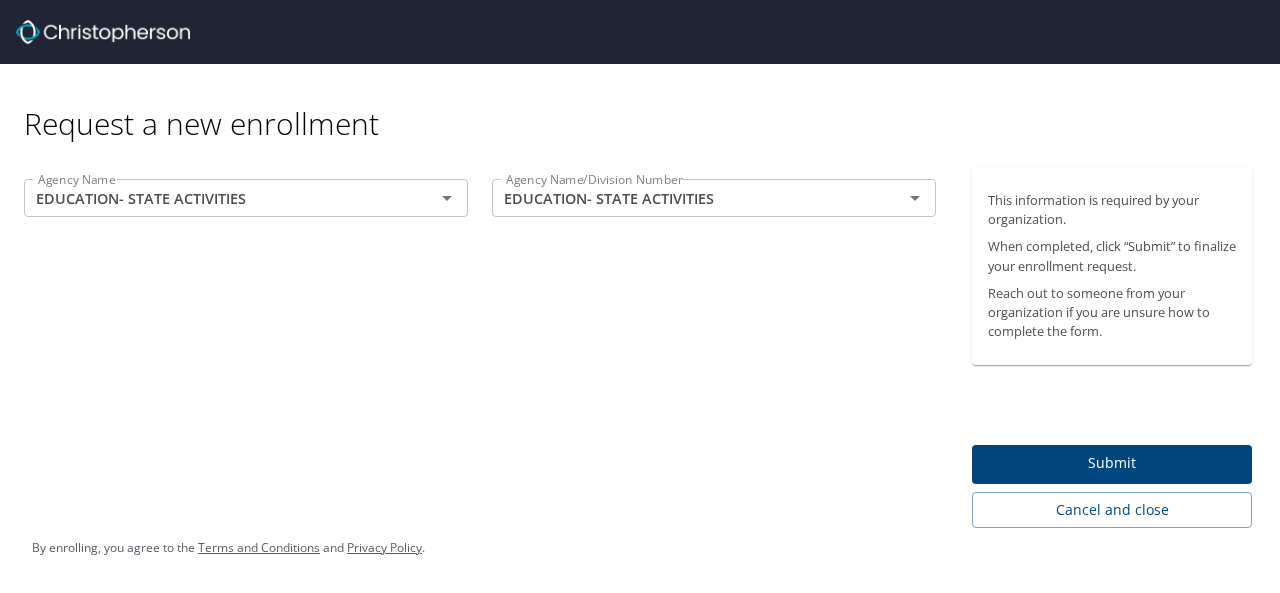 click on "Agency Name EDUCATION- STATE ACTIVITIES Agency Name/Division Number EDUCATION- STATE ACTIVITIES Agency Name/Division Number" at bounding box center (480, 347) 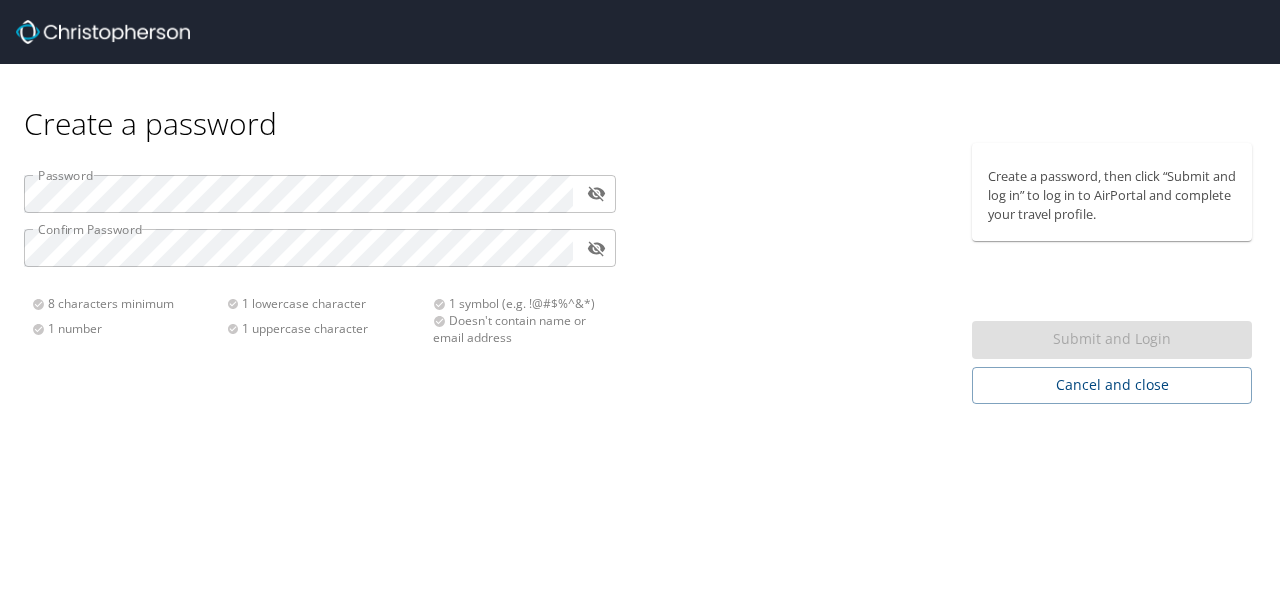 scroll, scrollTop: 0, scrollLeft: 0, axis: both 